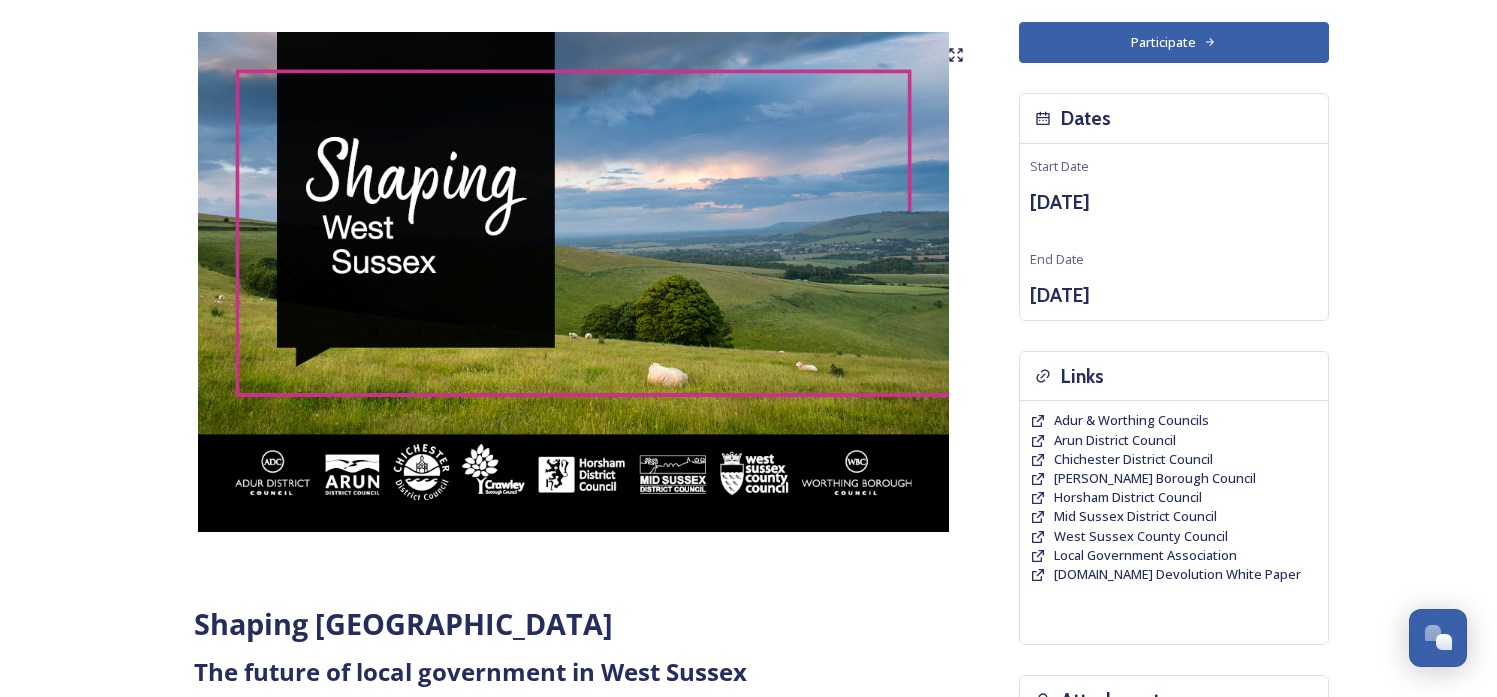 scroll, scrollTop: 300, scrollLeft: 0, axis: vertical 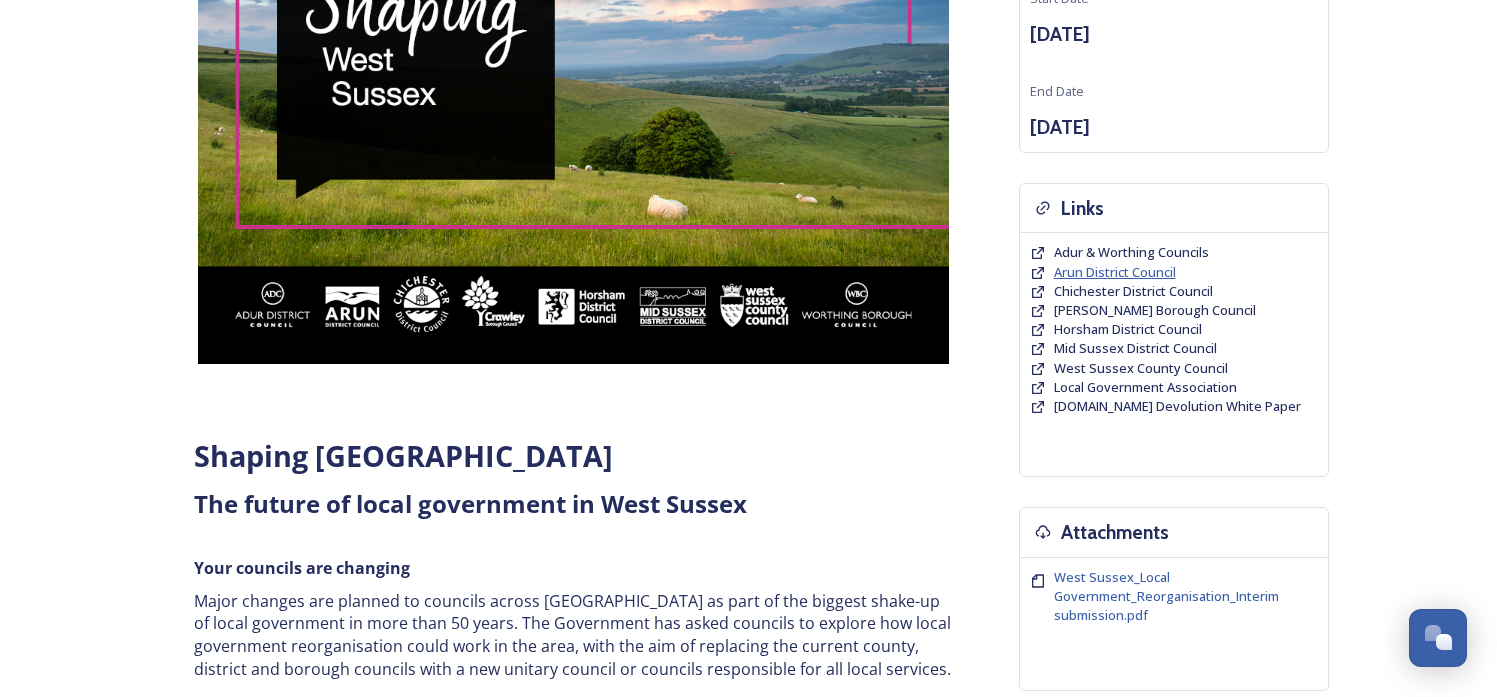 click on "Arun District Council" at bounding box center [1115, 272] 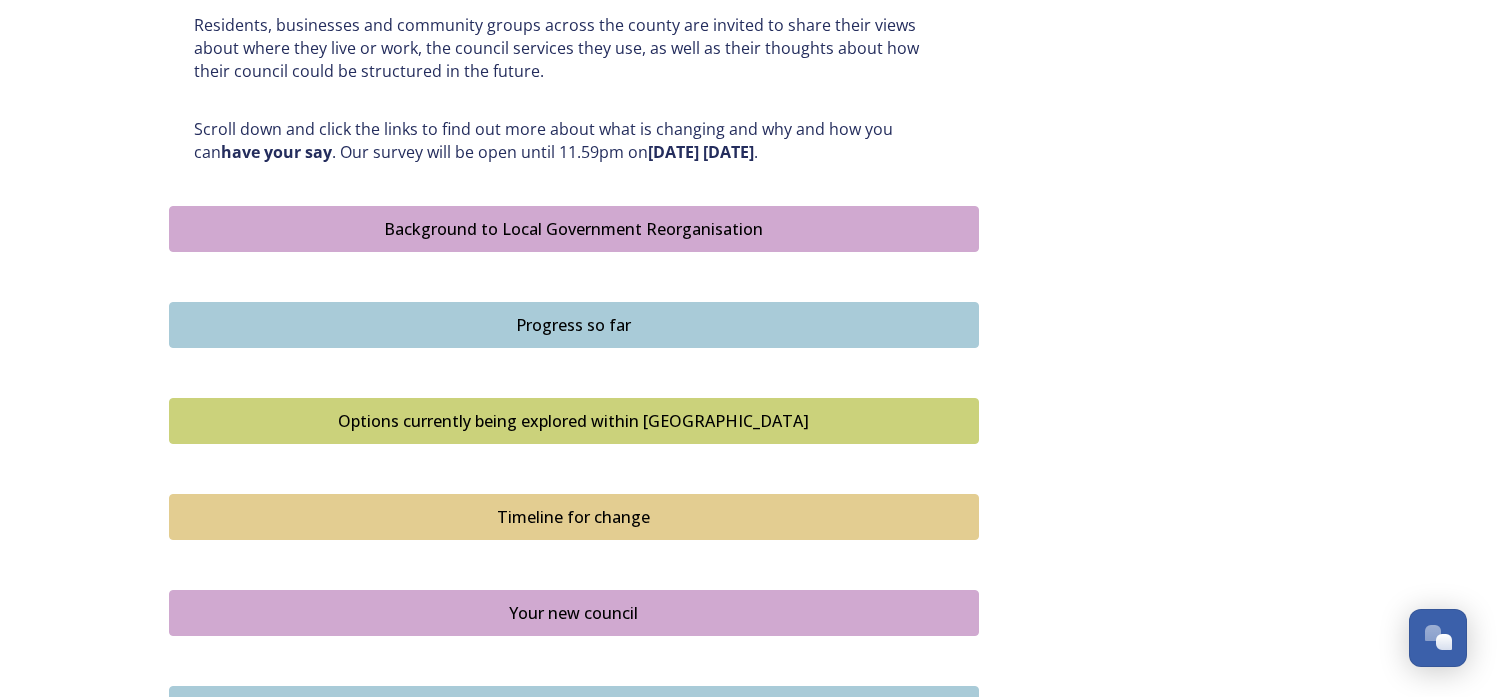 scroll, scrollTop: 1000, scrollLeft: 0, axis: vertical 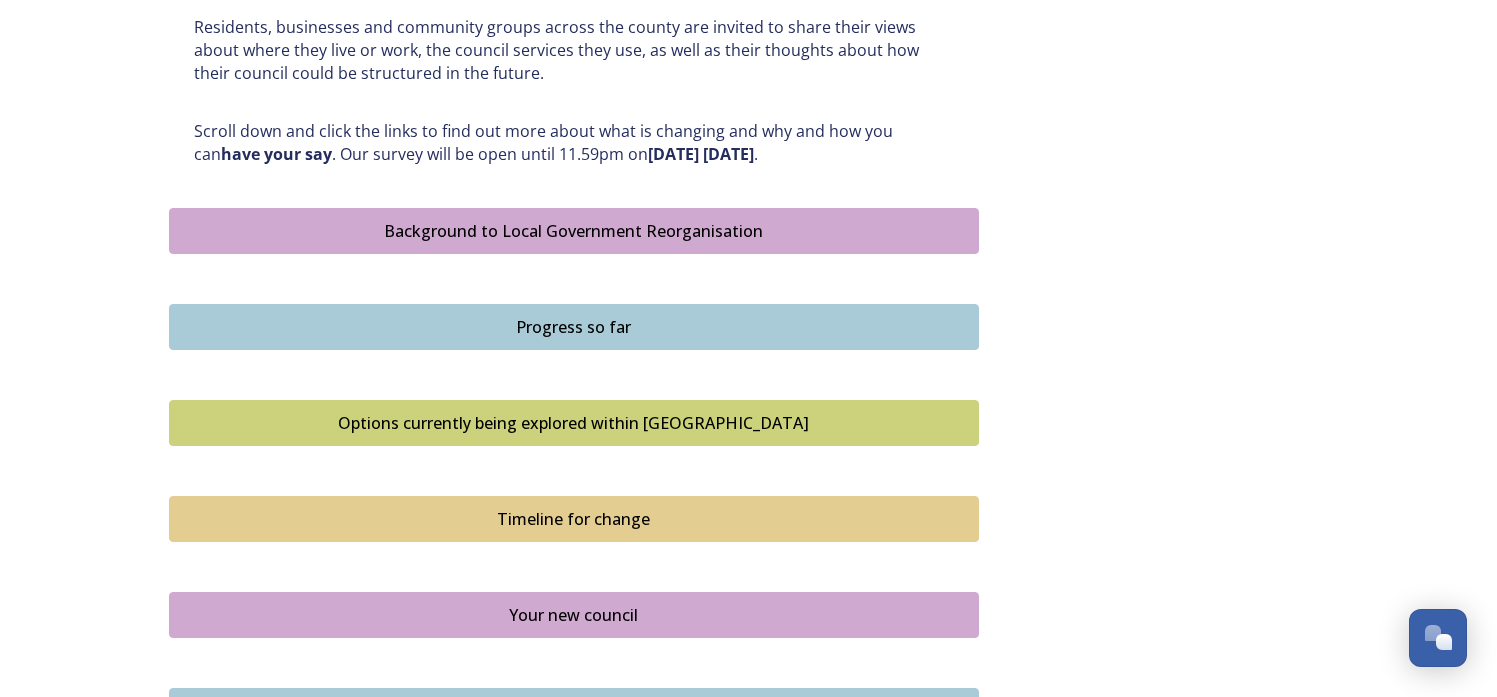 click on "Background to Local Government Reorganisation" at bounding box center [574, 231] 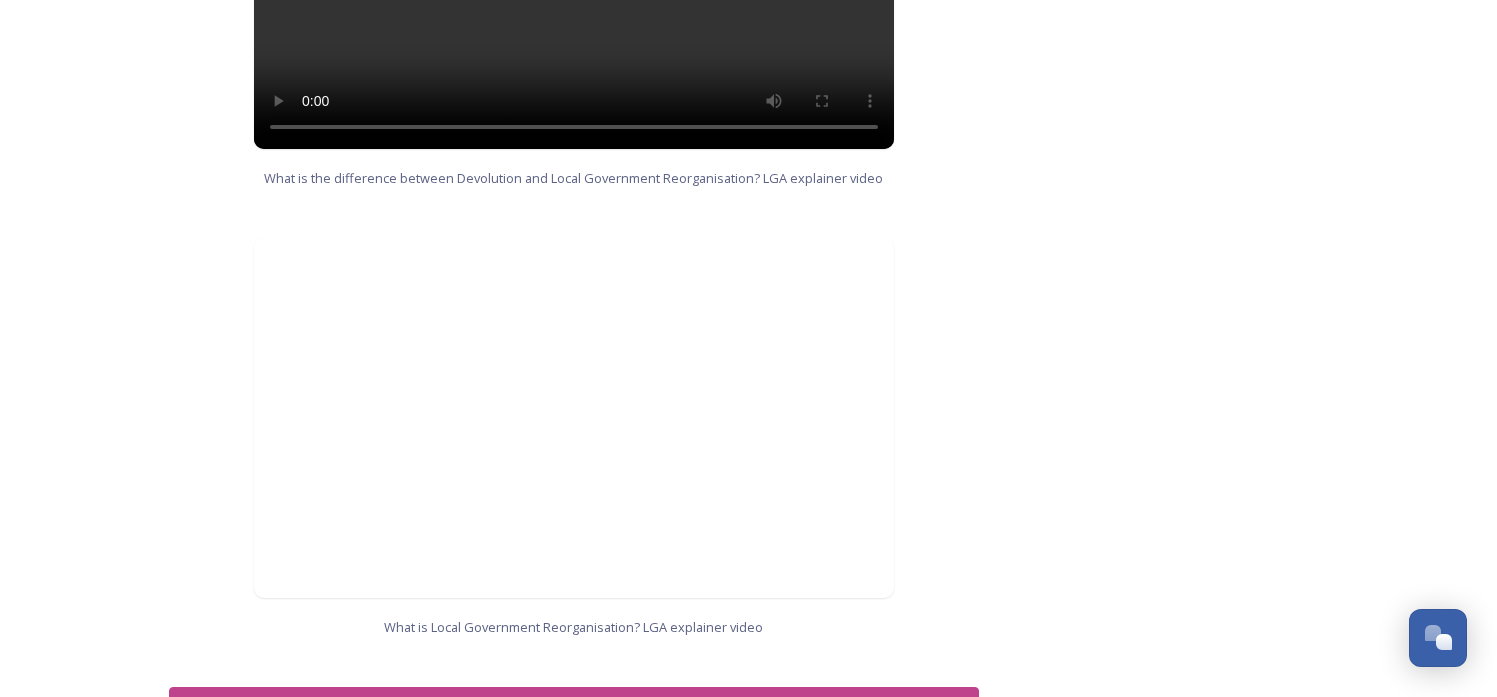 scroll, scrollTop: 1900, scrollLeft: 0, axis: vertical 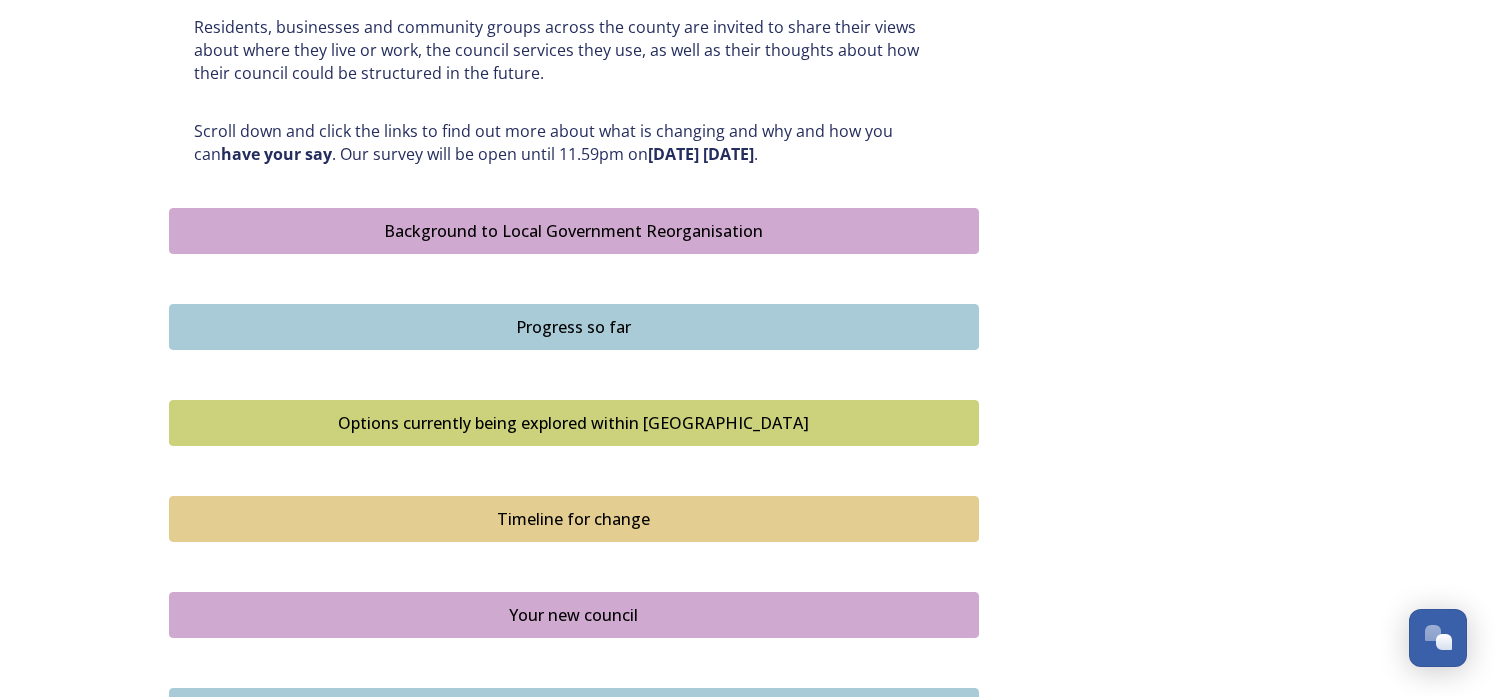 click on "Progress so far" at bounding box center [574, 327] 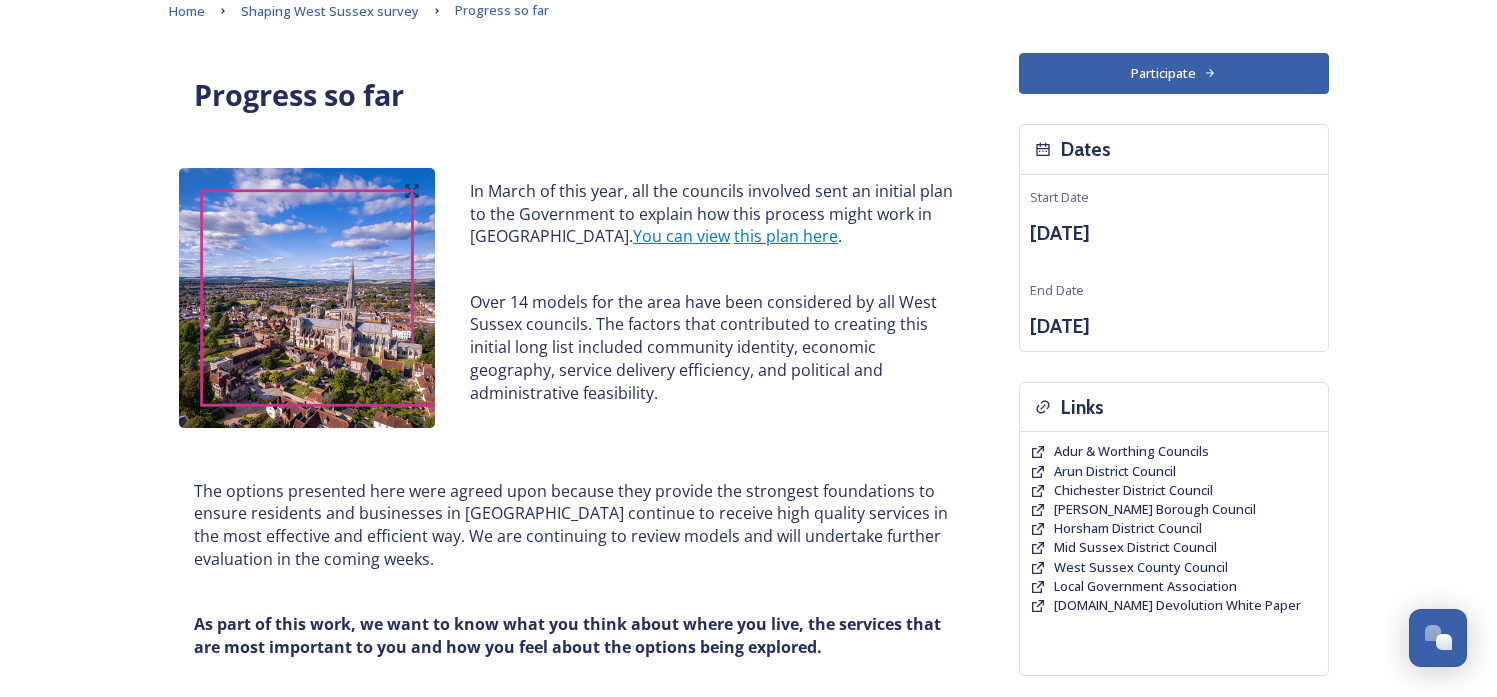scroll, scrollTop: 100, scrollLeft: 0, axis: vertical 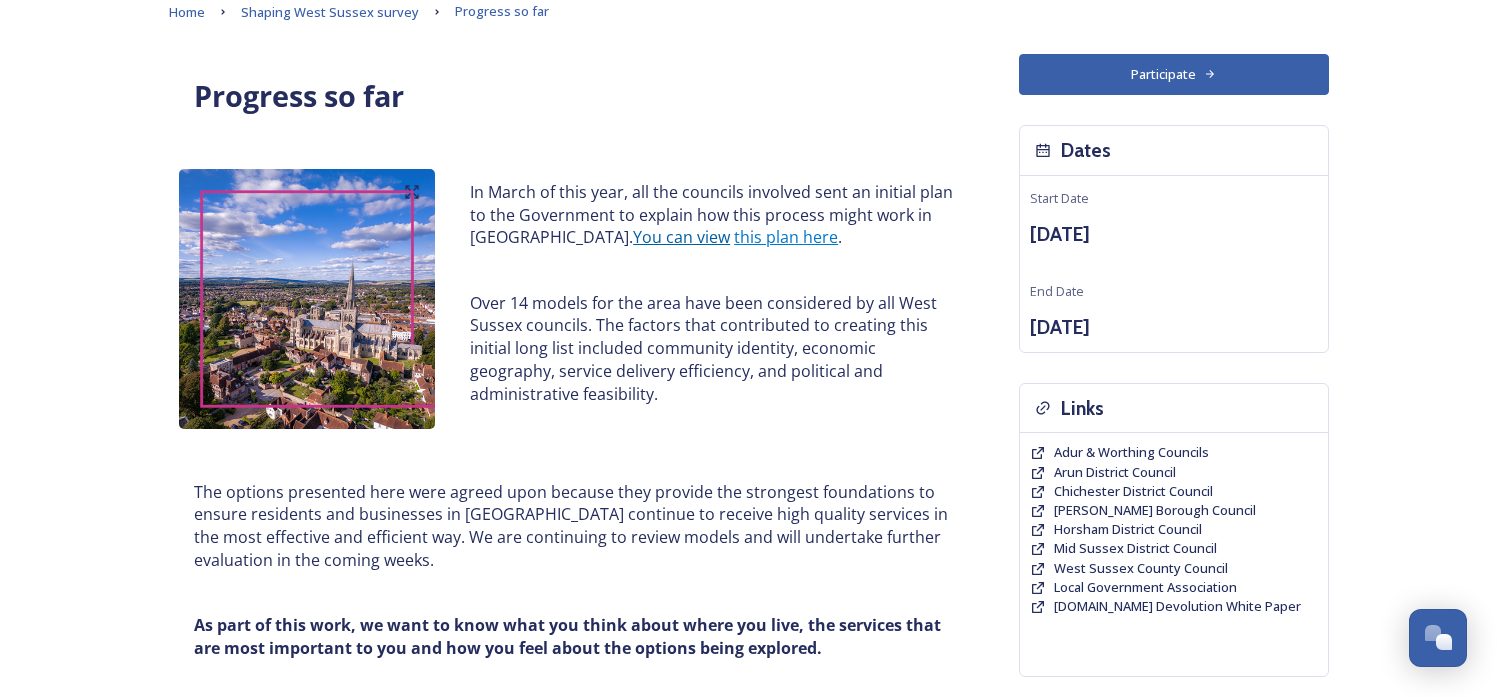 click on "You can view" at bounding box center [681, 237] 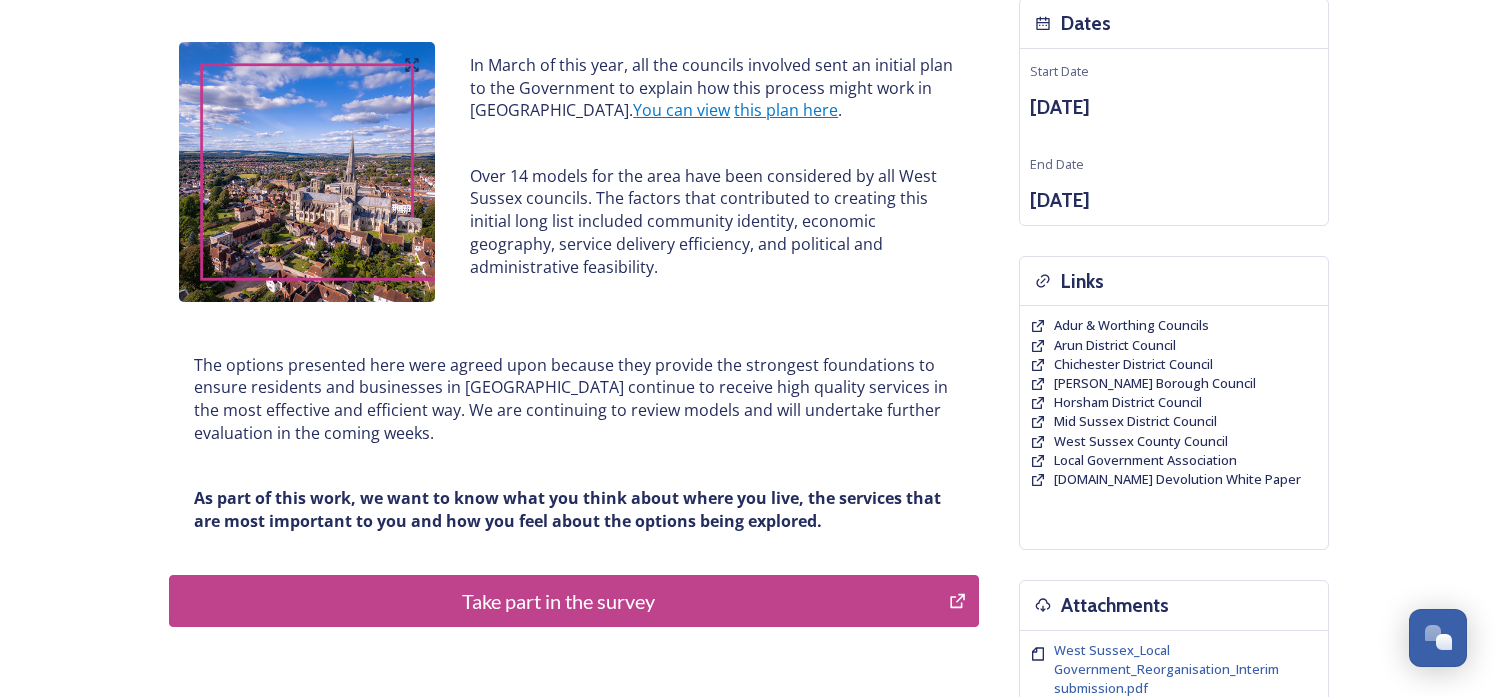 scroll, scrollTop: 184, scrollLeft: 0, axis: vertical 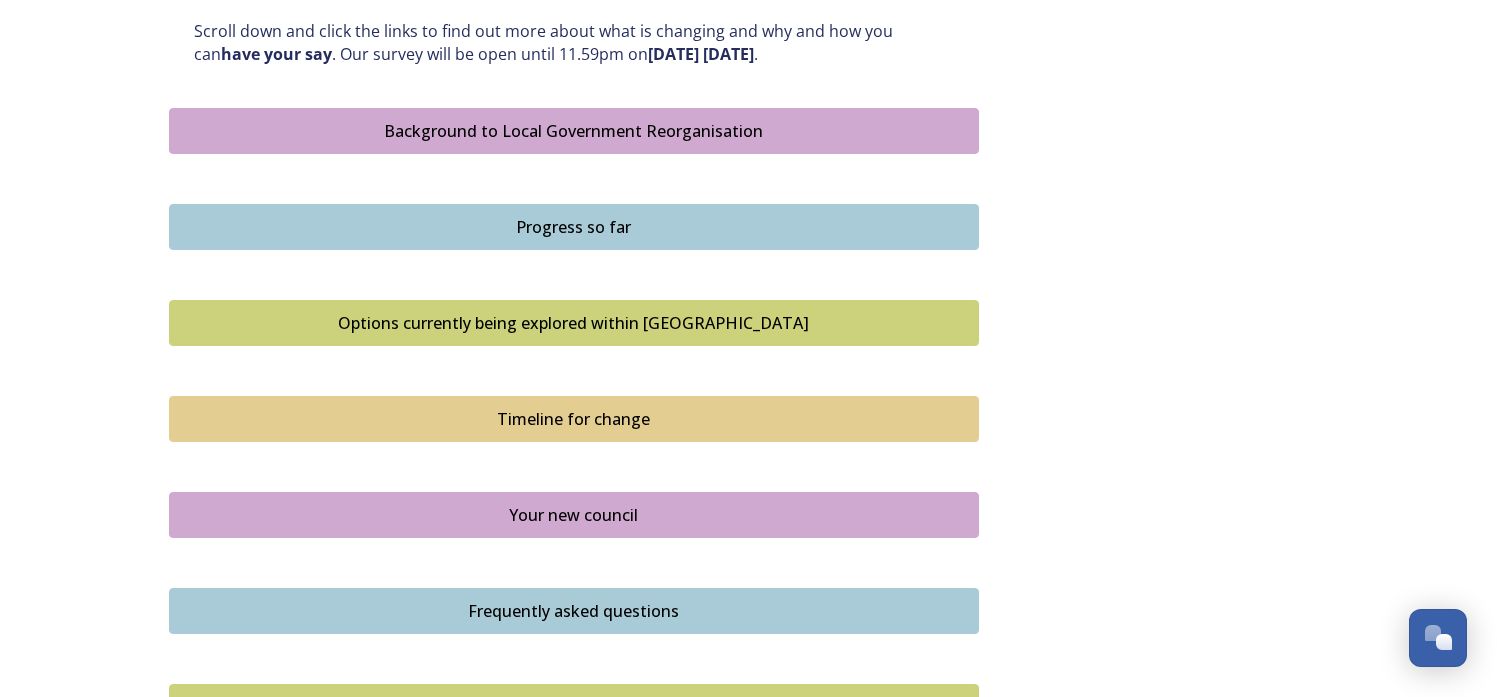 click on "Options currently being explored within [GEOGRAPHIC_DATA]" at bounding box center (574, 323) 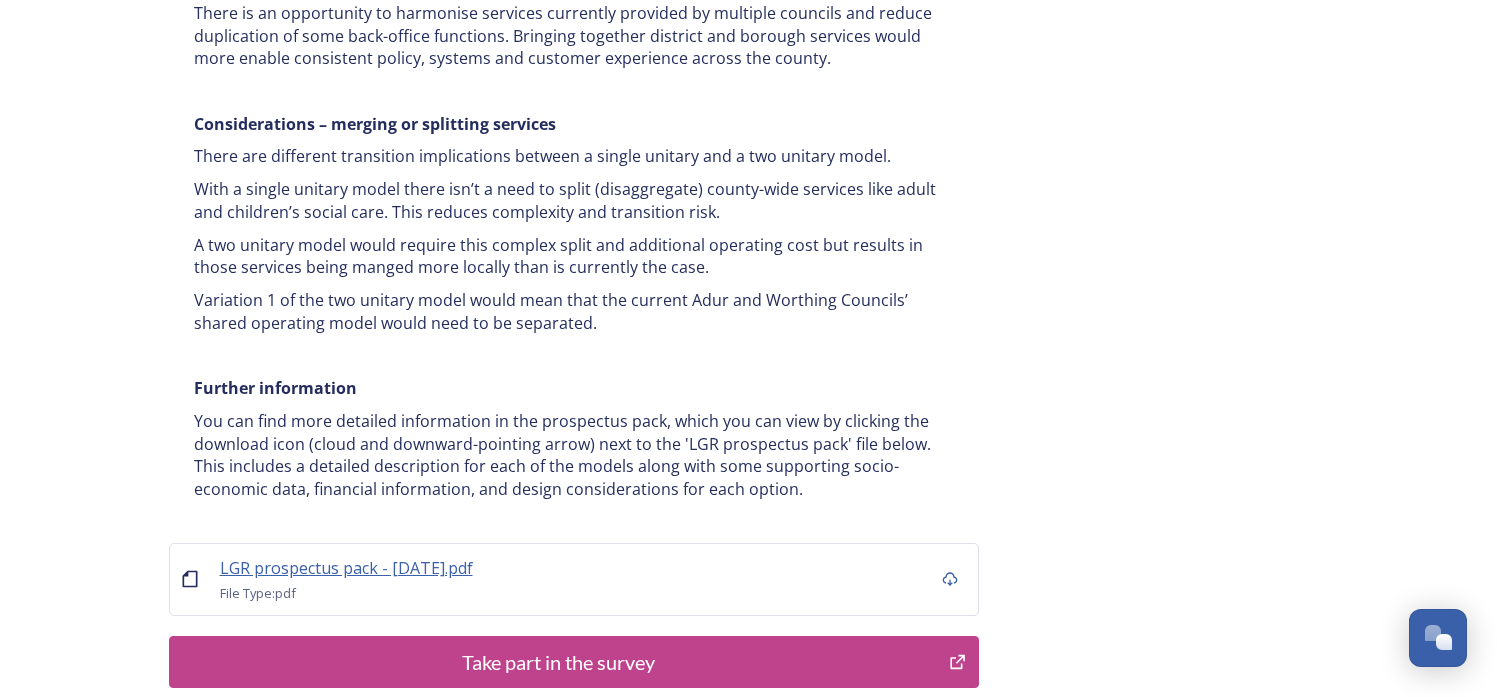 scroll, scrollTop: 3818, scrollLeft: 0, axis: vertical 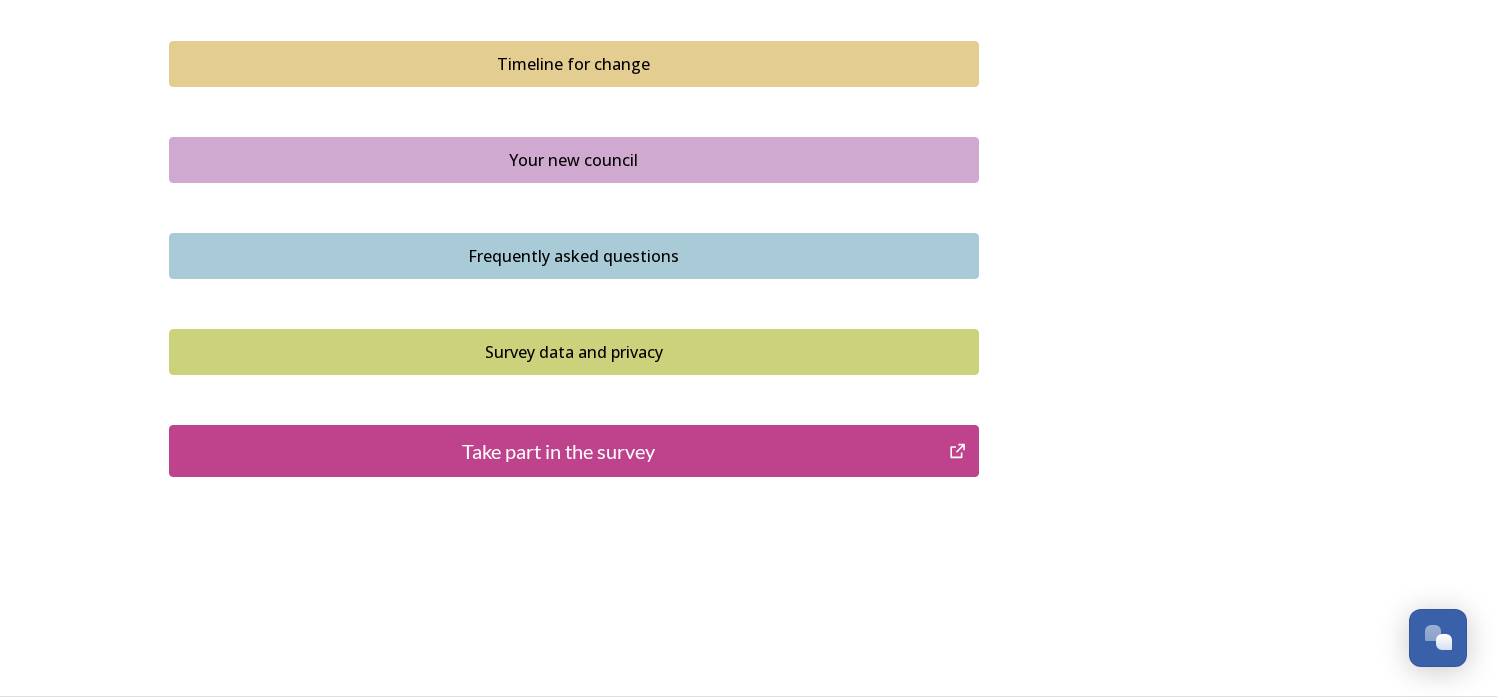 click on "Take part in the survey" at bounding box center [559, 451] 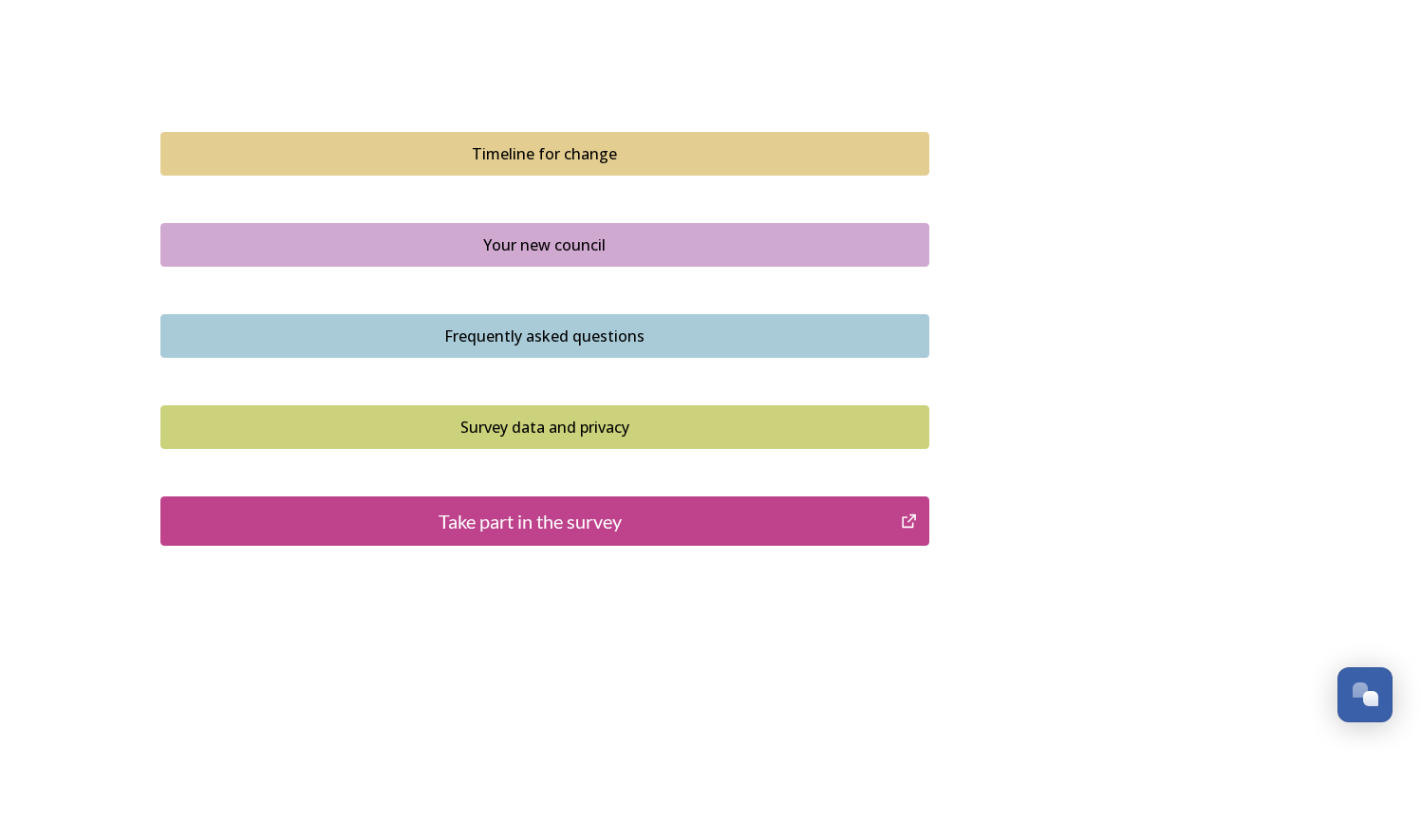 scroll, scrollTop: 1203, scrollLeft: 0, axis: vertical 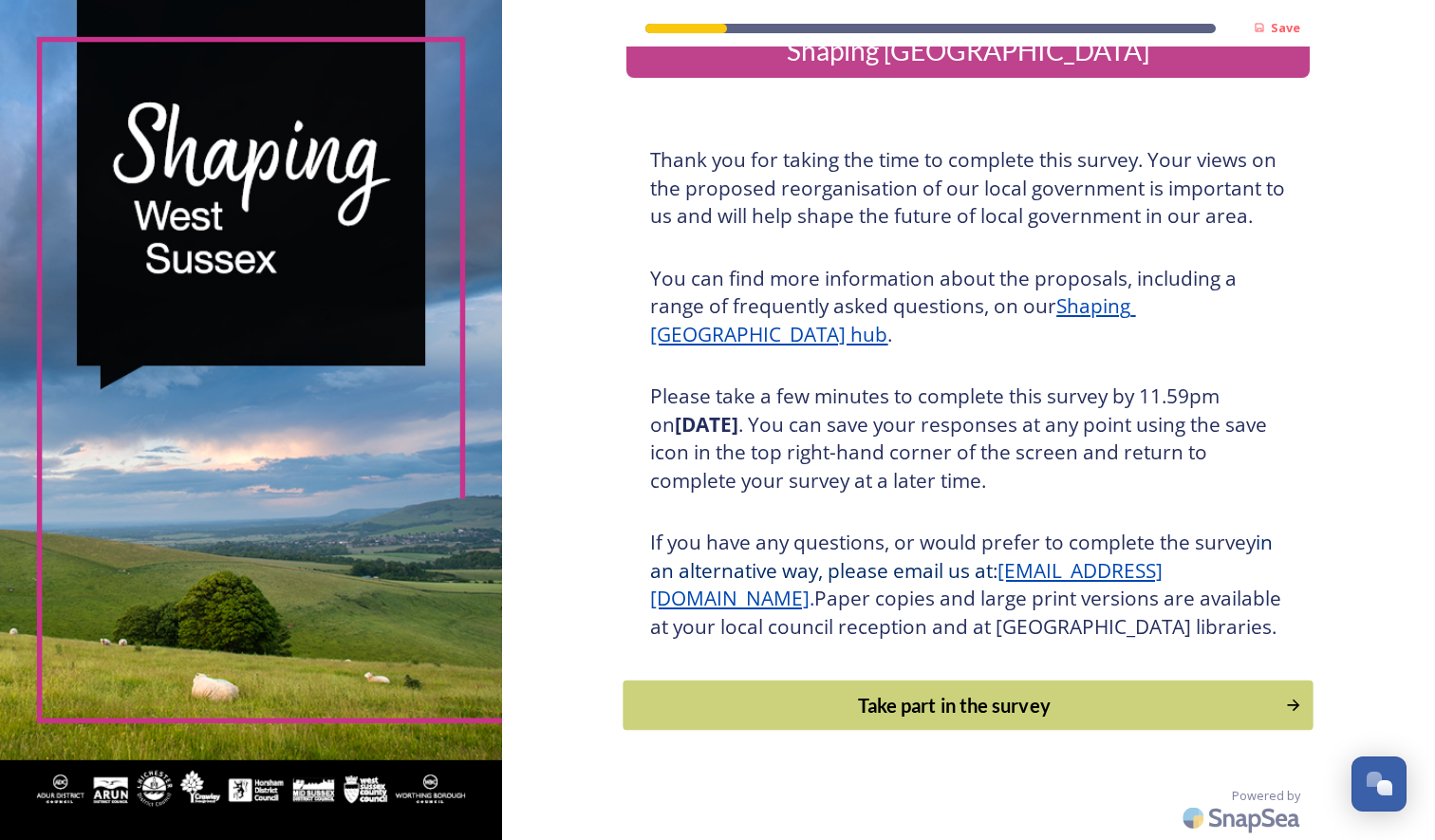 click on "Take part in the survey" at bounding box center [955, 705] 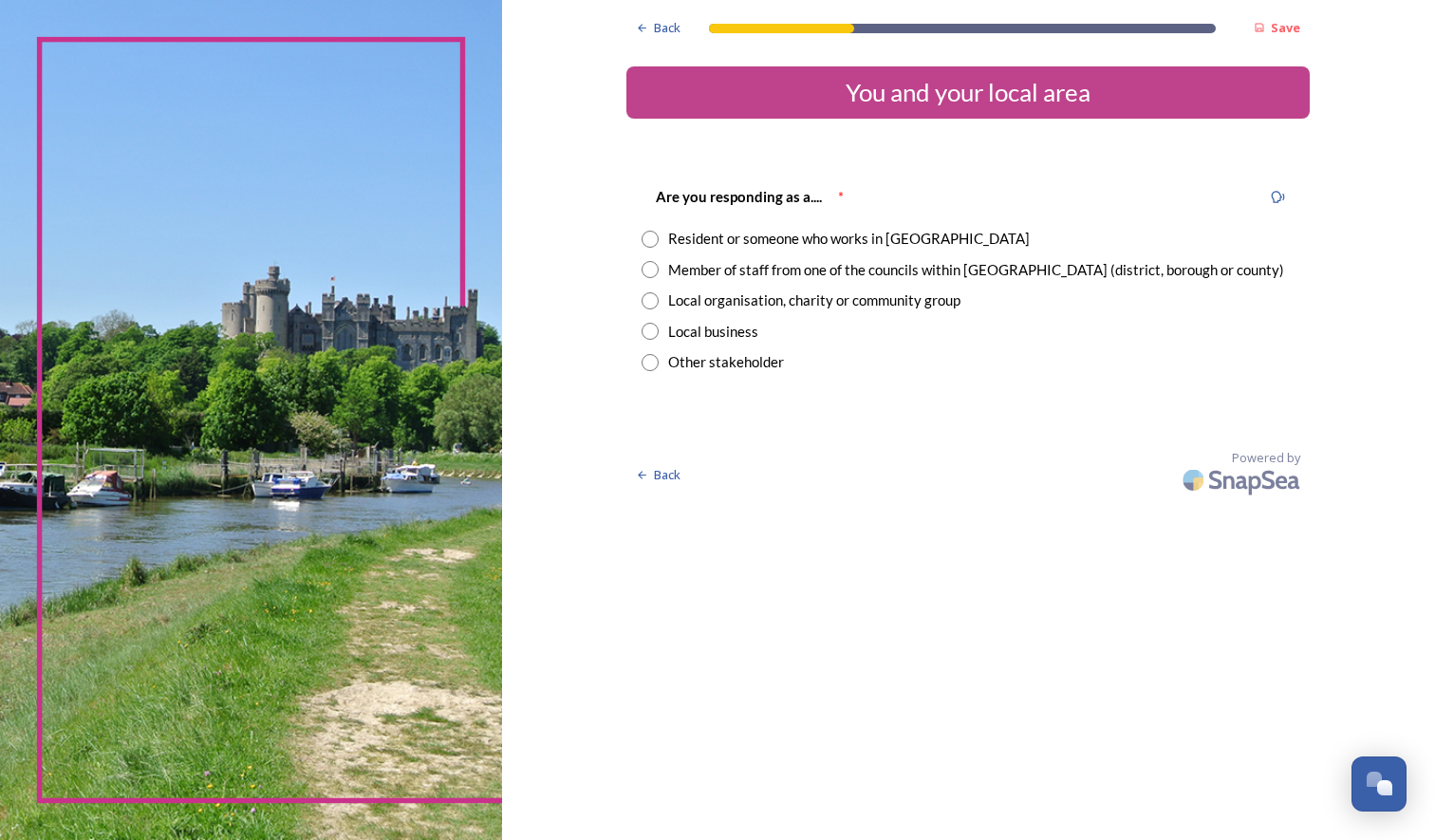 click at bounding box center [650, 270] 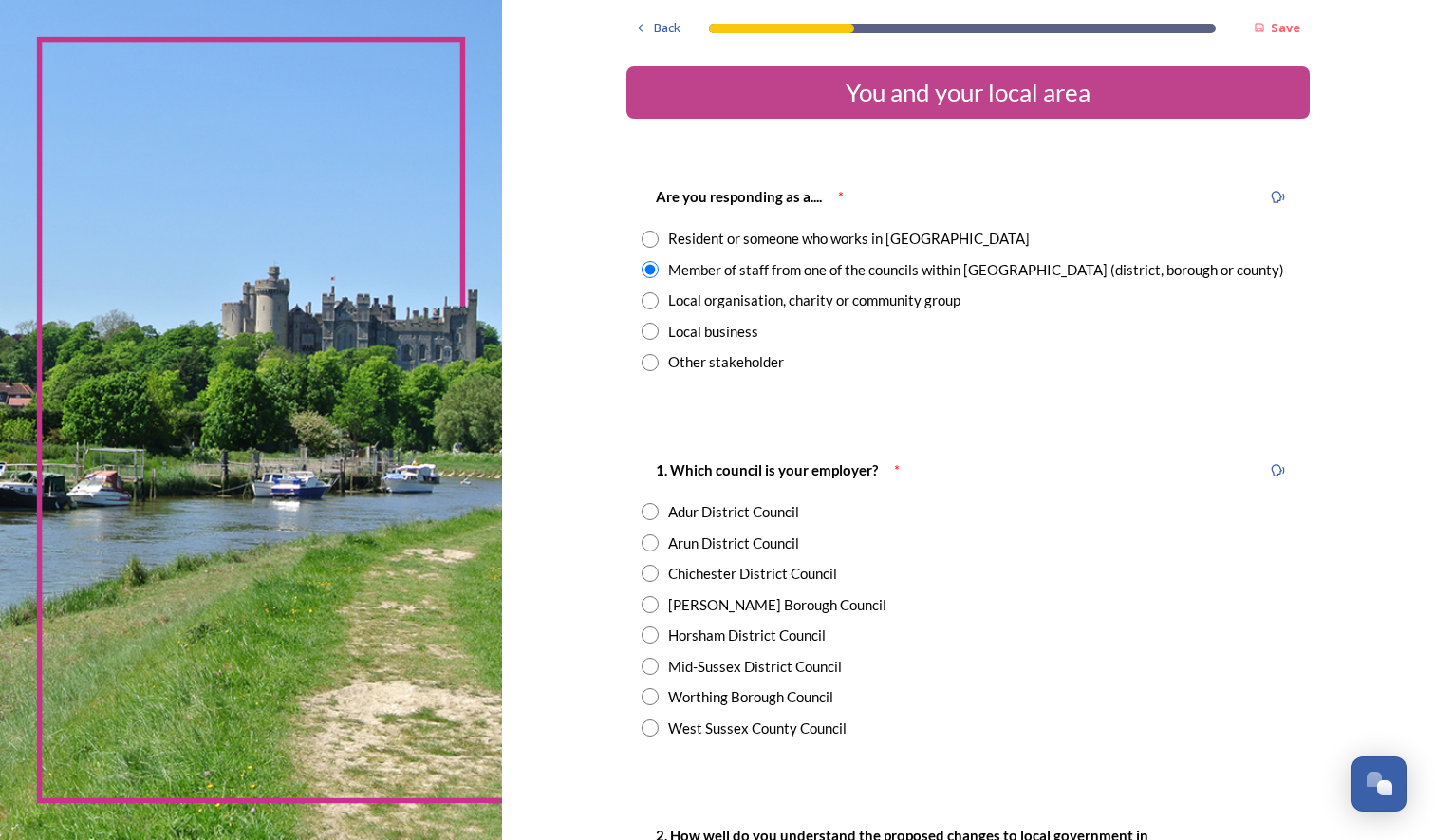 click at bounding box center (650, 543) 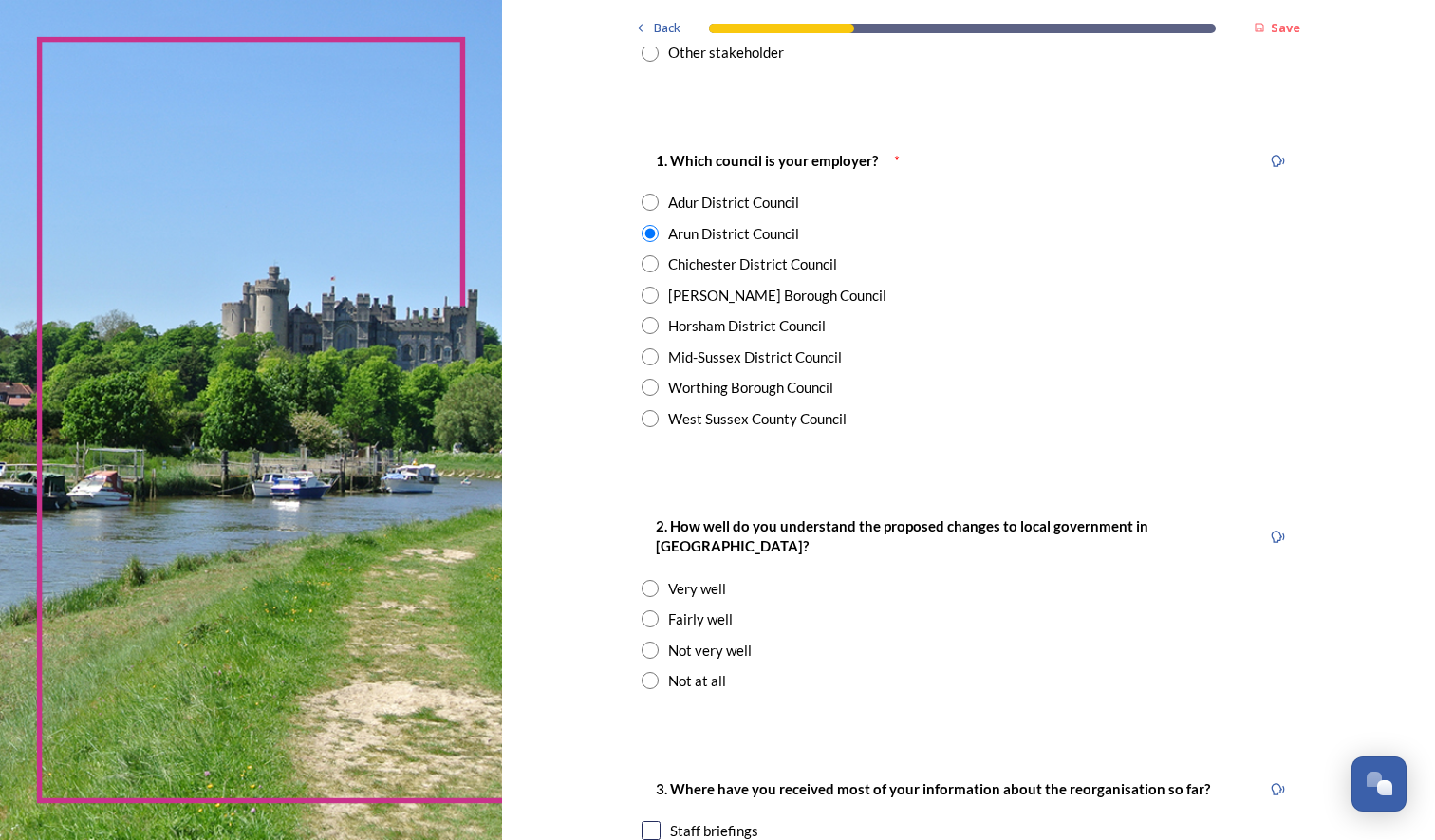 scroll, scrollTop: 475, scrollLeft: 0, axis: vertical 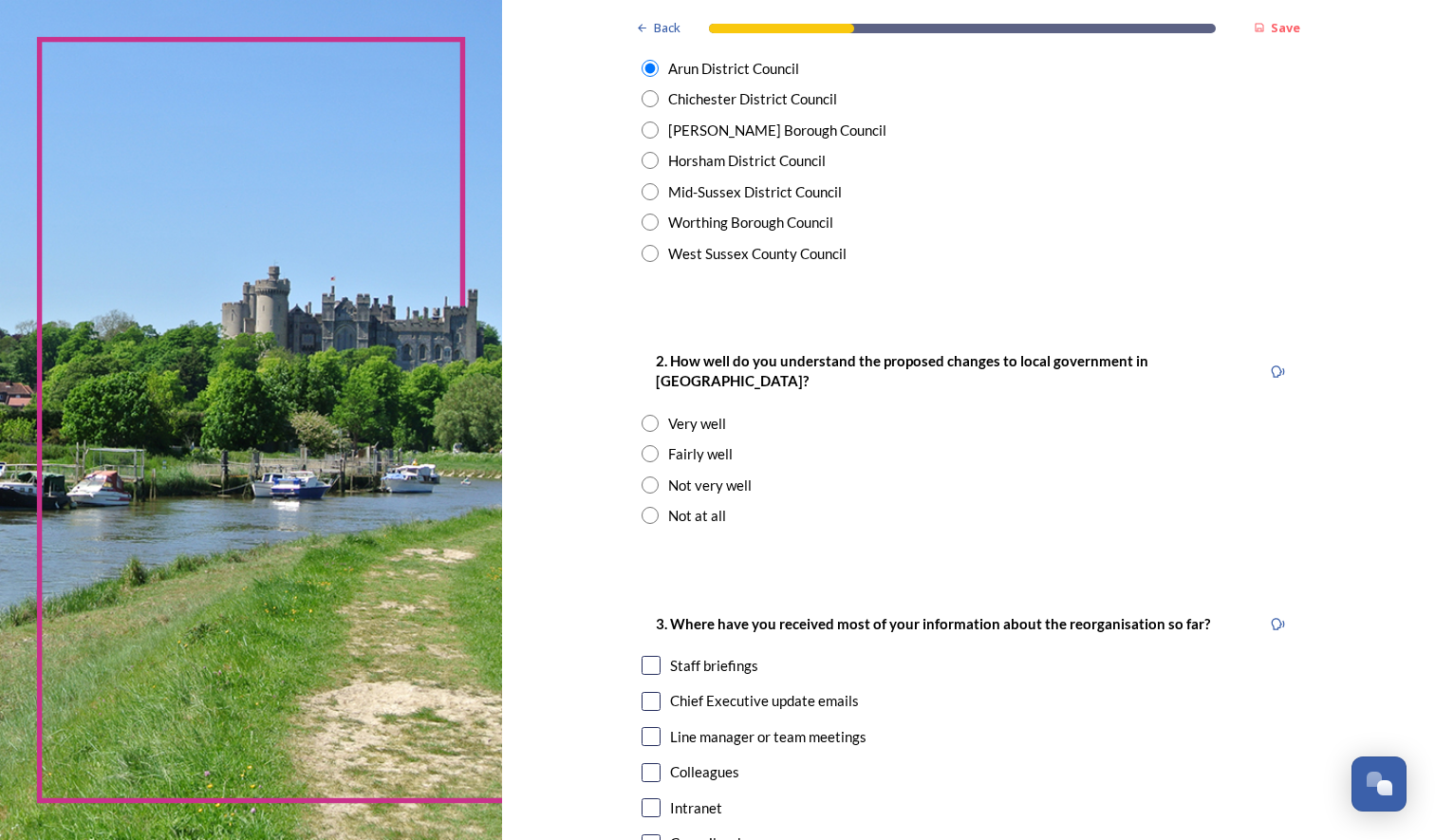 click at bounding box center [650, 454] 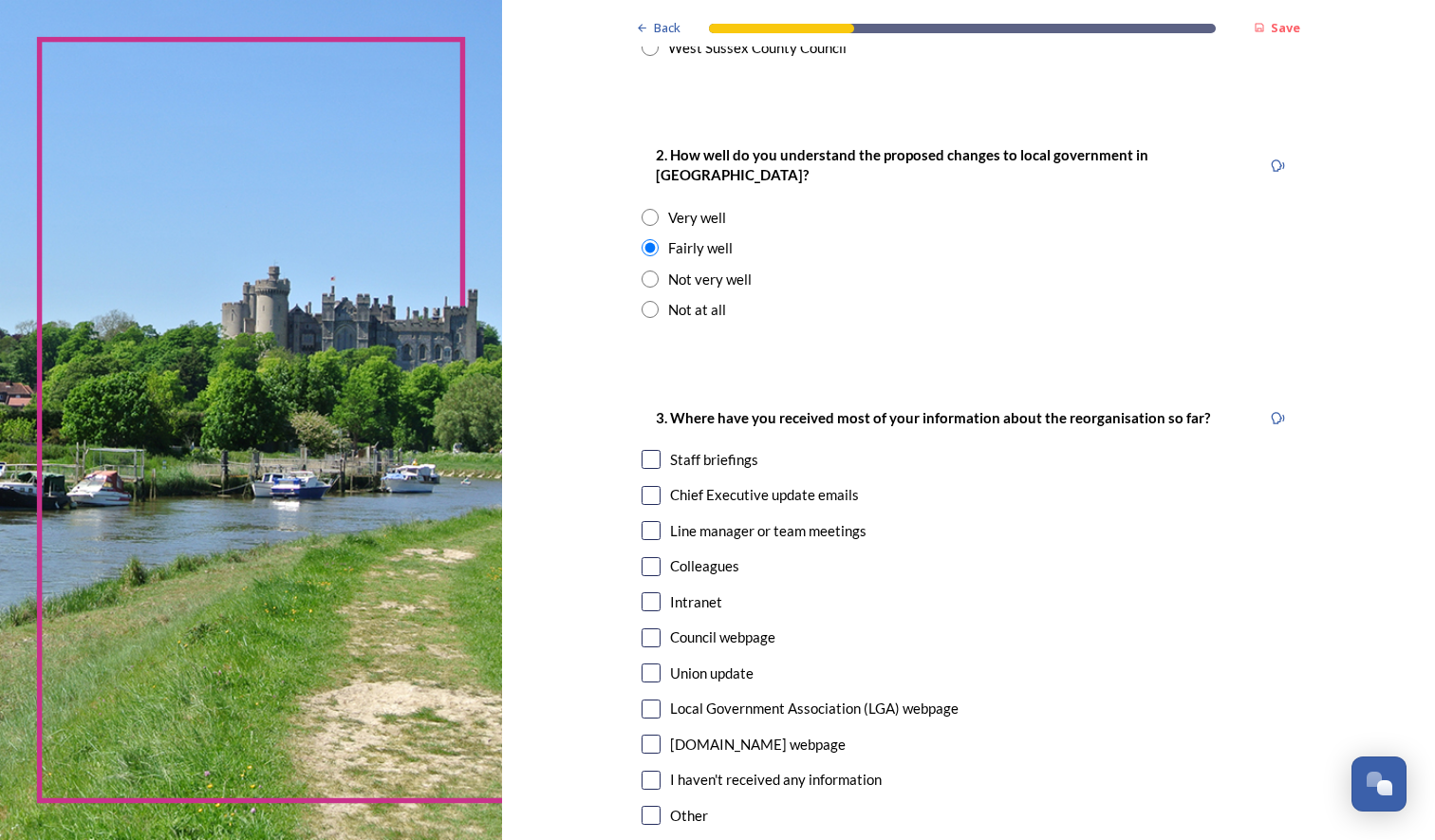 scroll, scrollTop: 759, scrollLeft: 0, axis: vertical 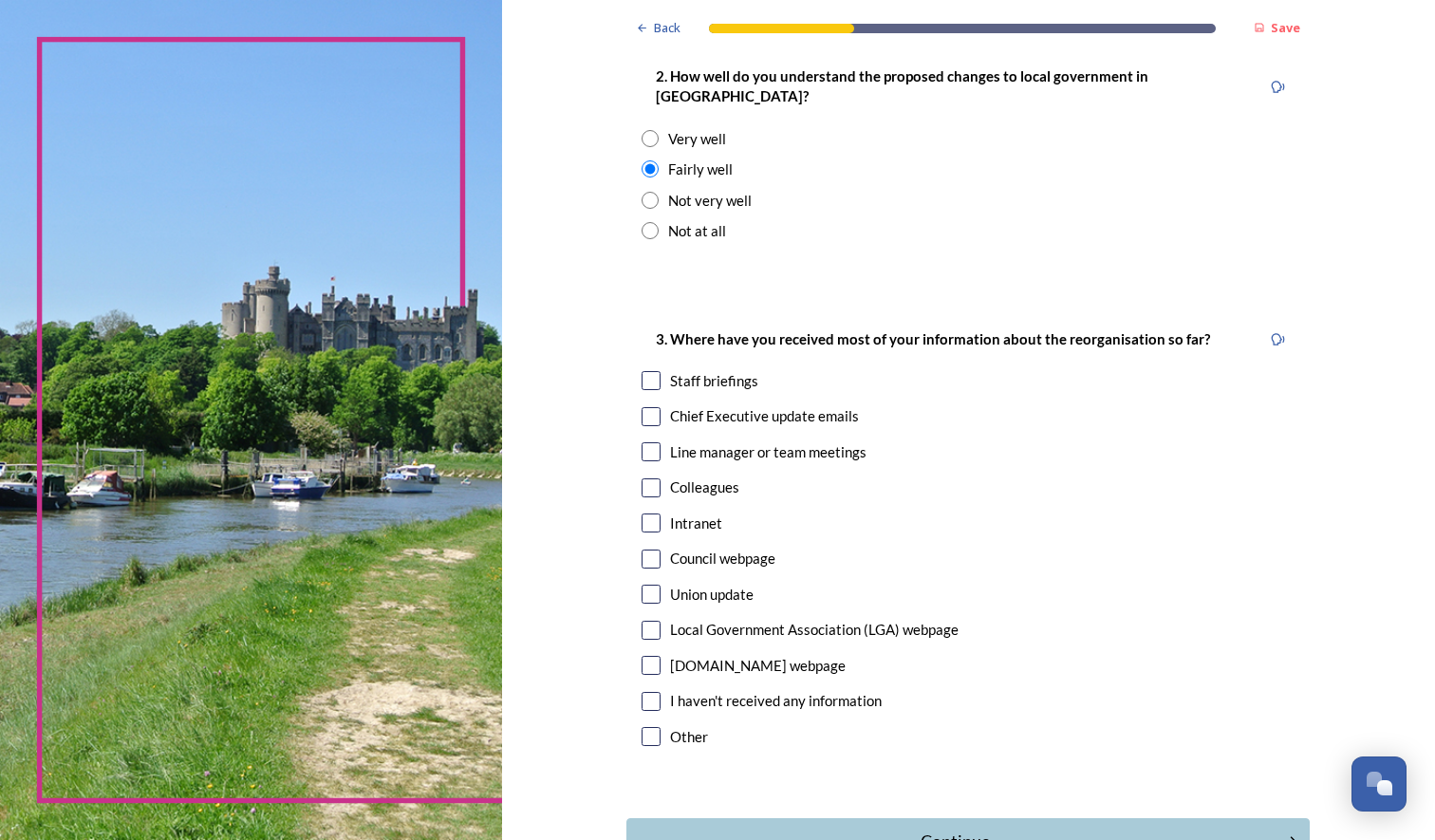 click at bounding box center (651, 381) 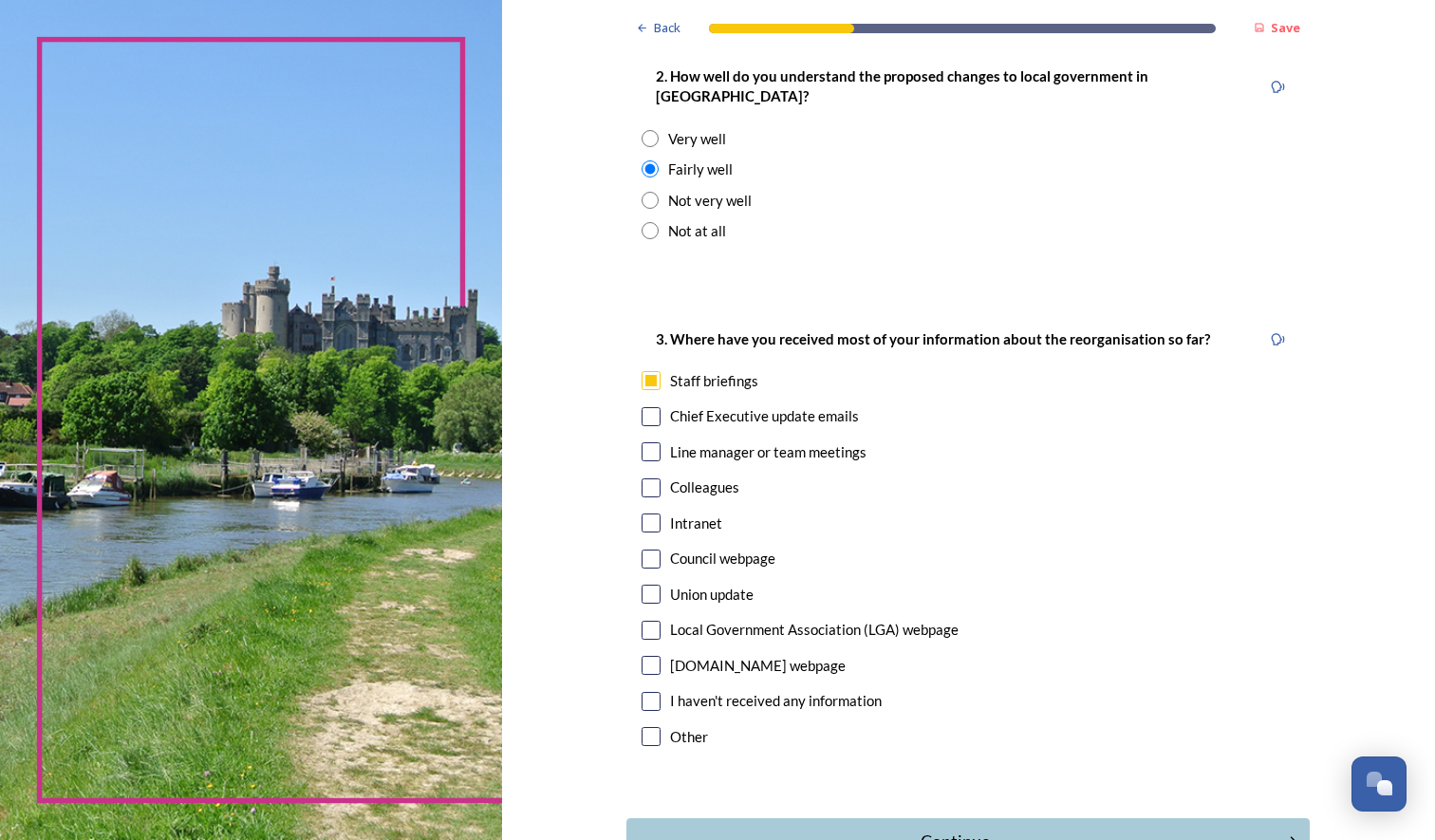 click at bounding box center (651, 417) 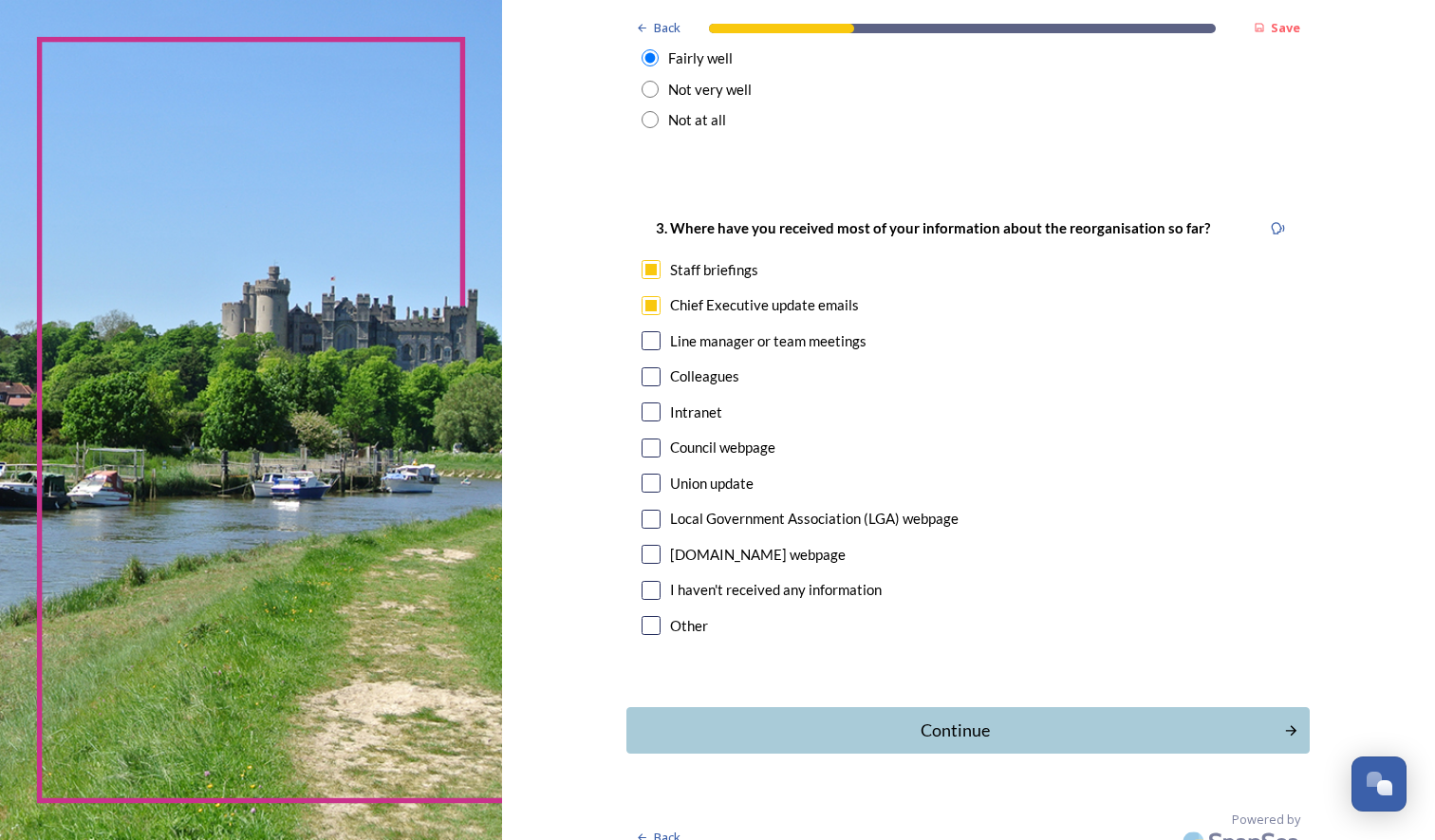scroll, scrollTop: 874, scrollLeft: 0, axis: vertical 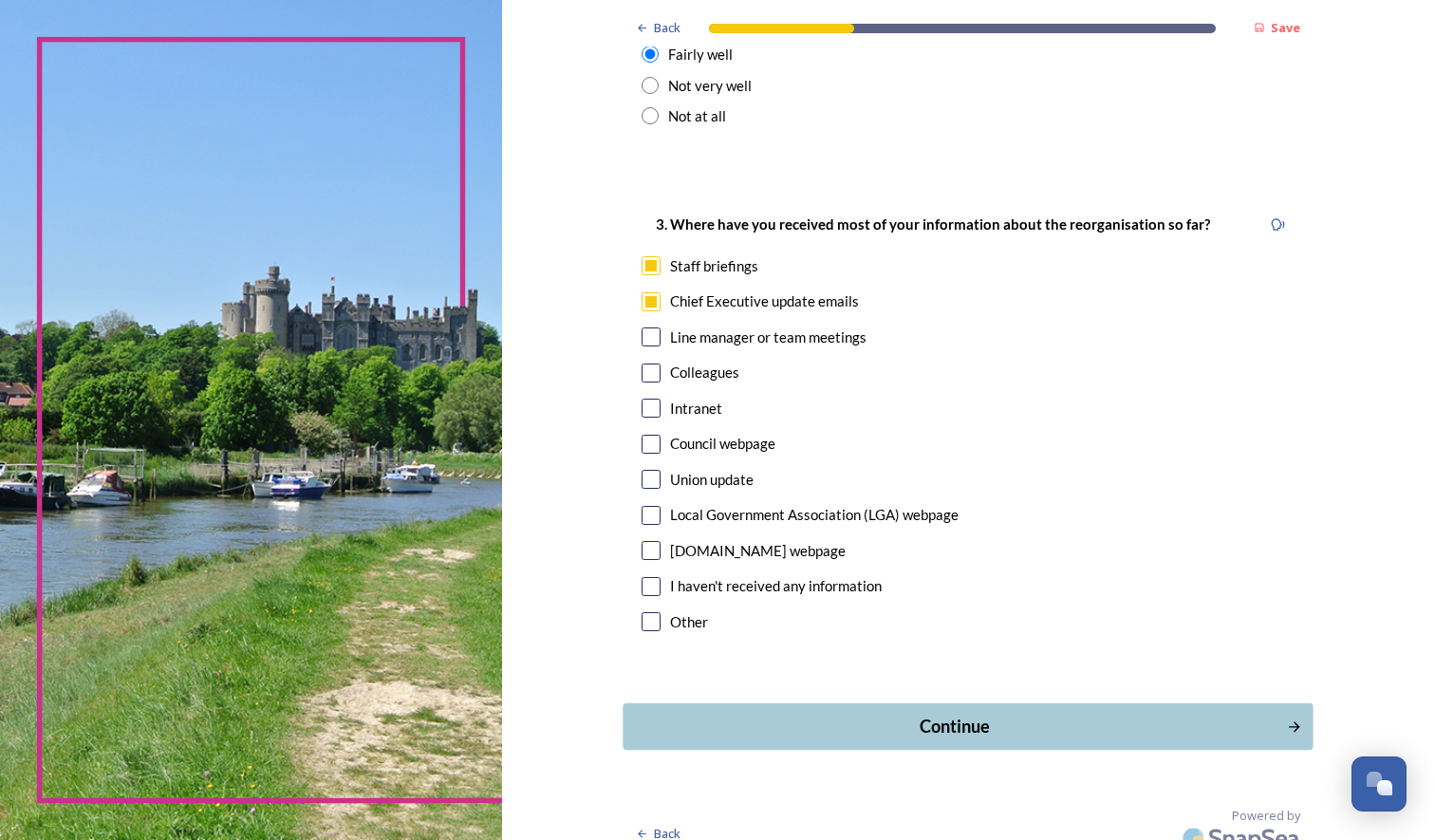 click on "Continue" at bounding box center [955, 726] 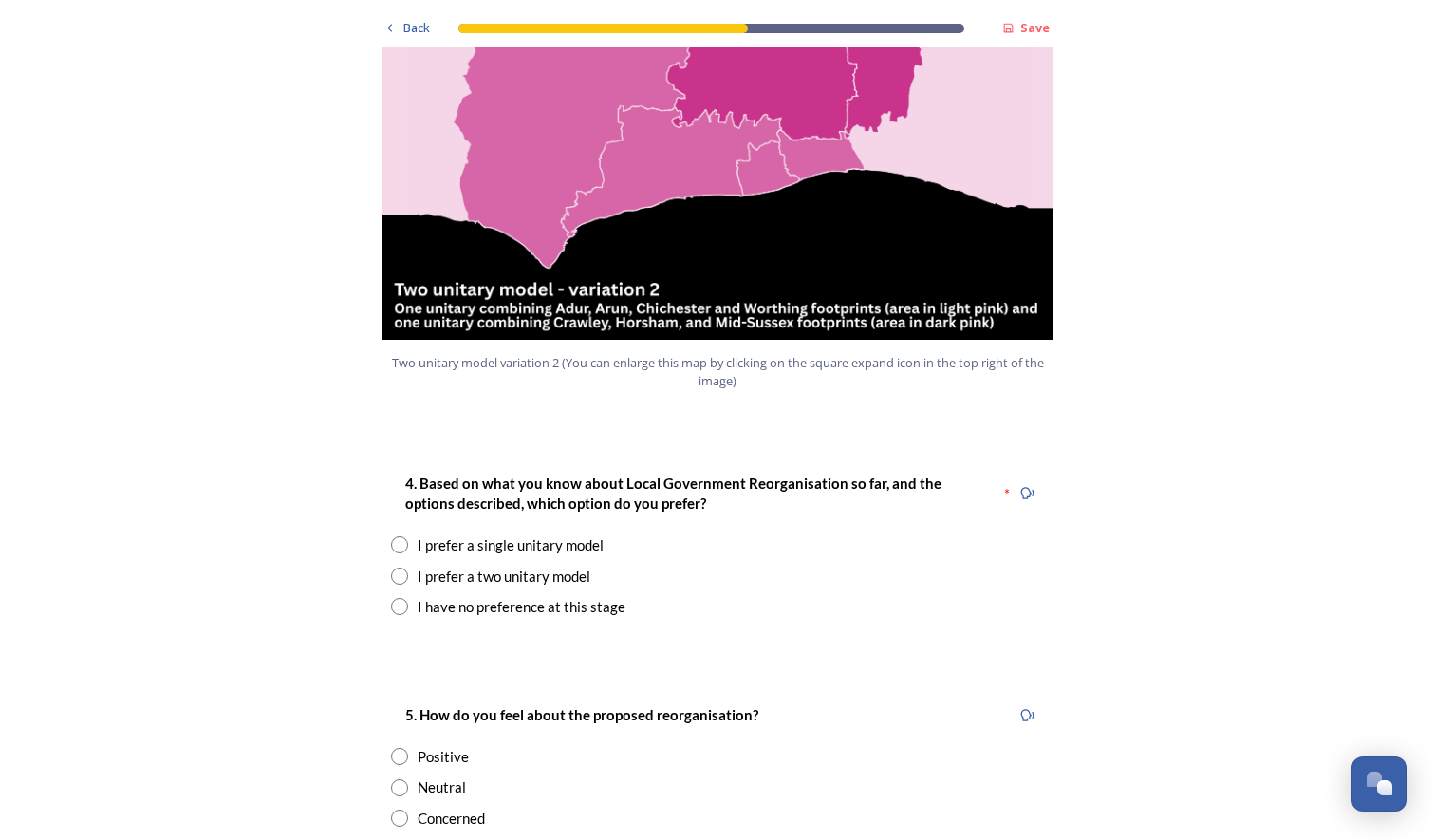 scroll, scrollTop: 2278, scrollLeft: 0, axis: vertical 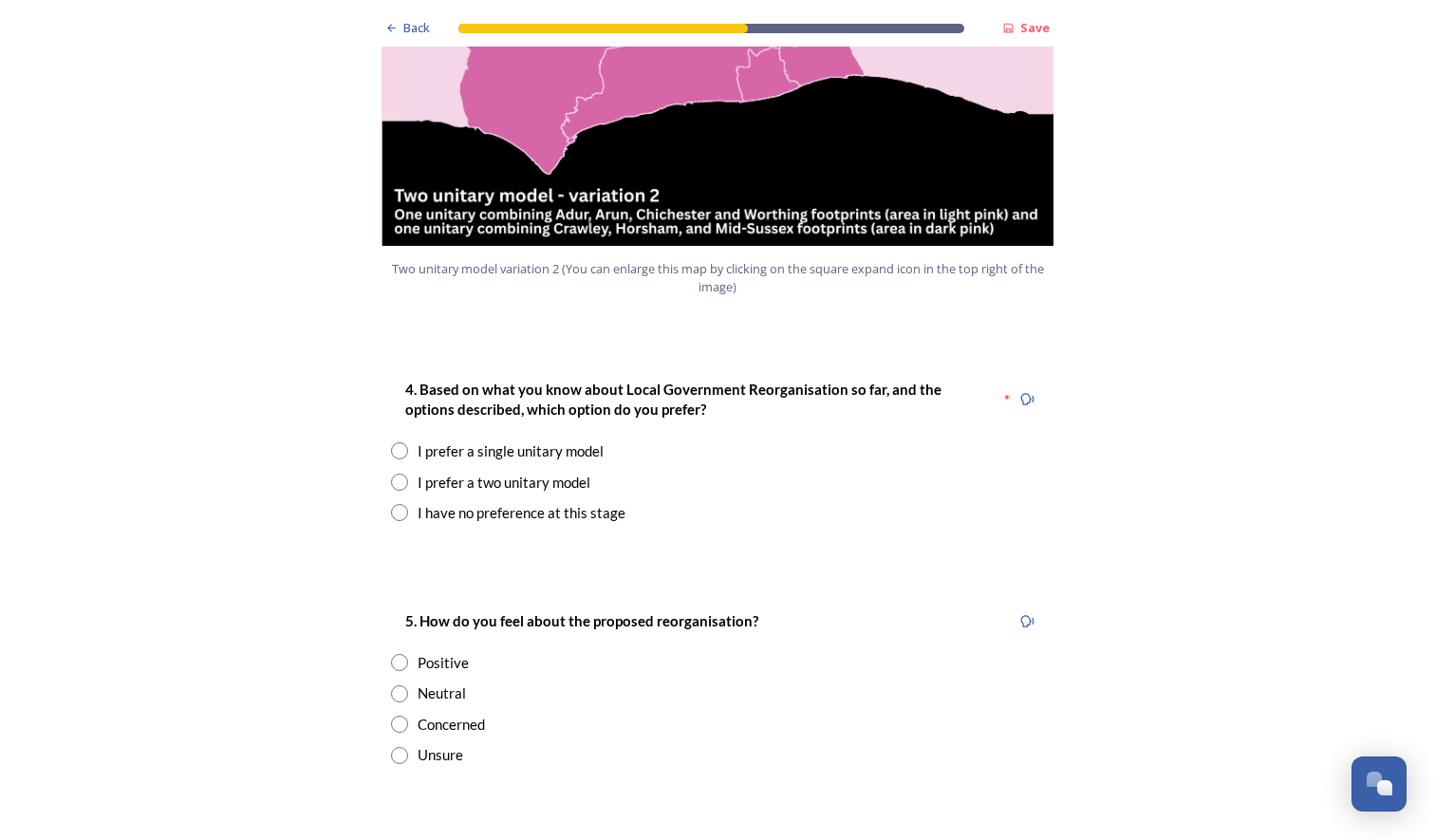 click at bounding box center (400, 451) 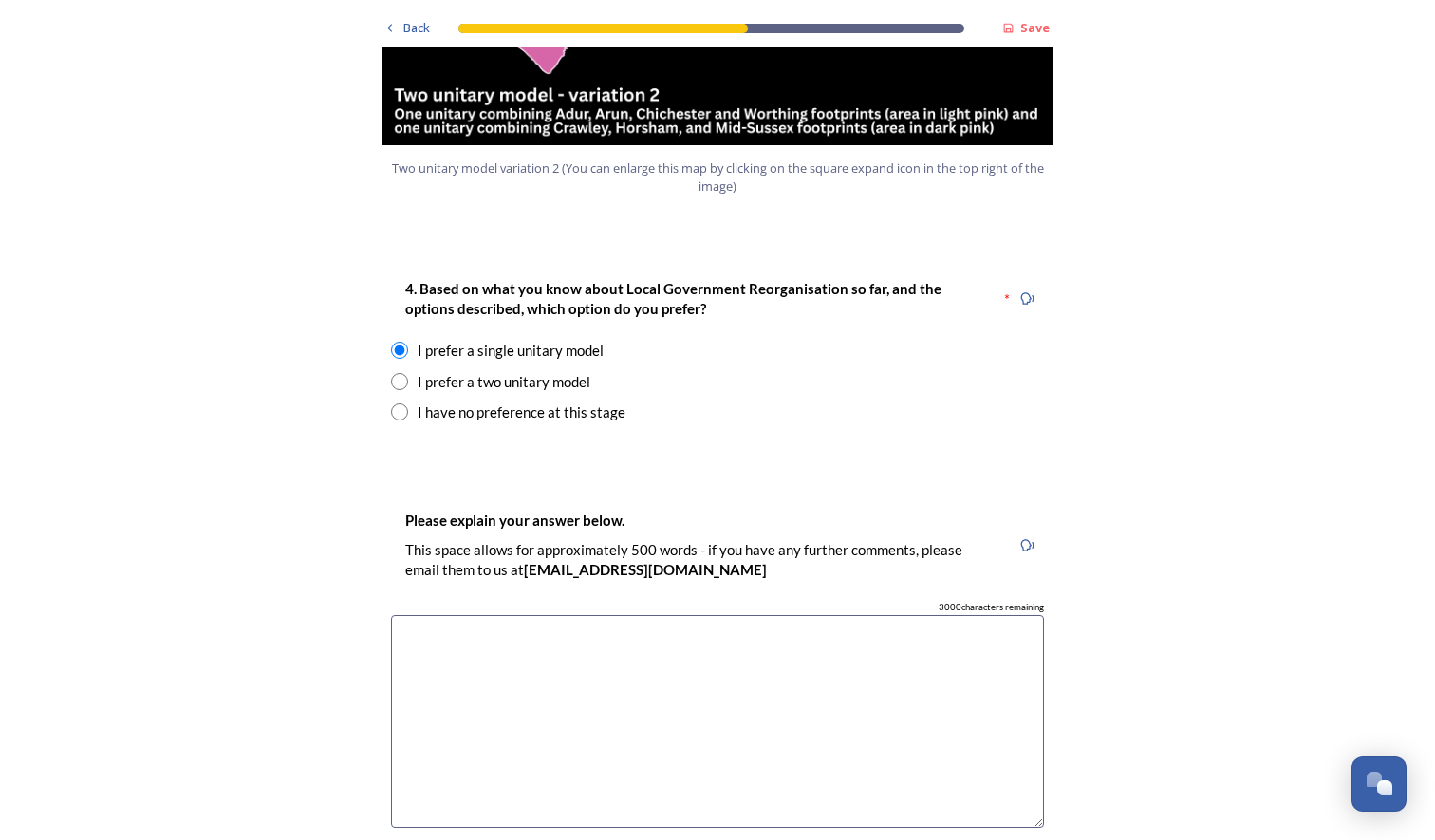 scroll, scrollTop: 2468, scrollLeft: 0, axis: vertical 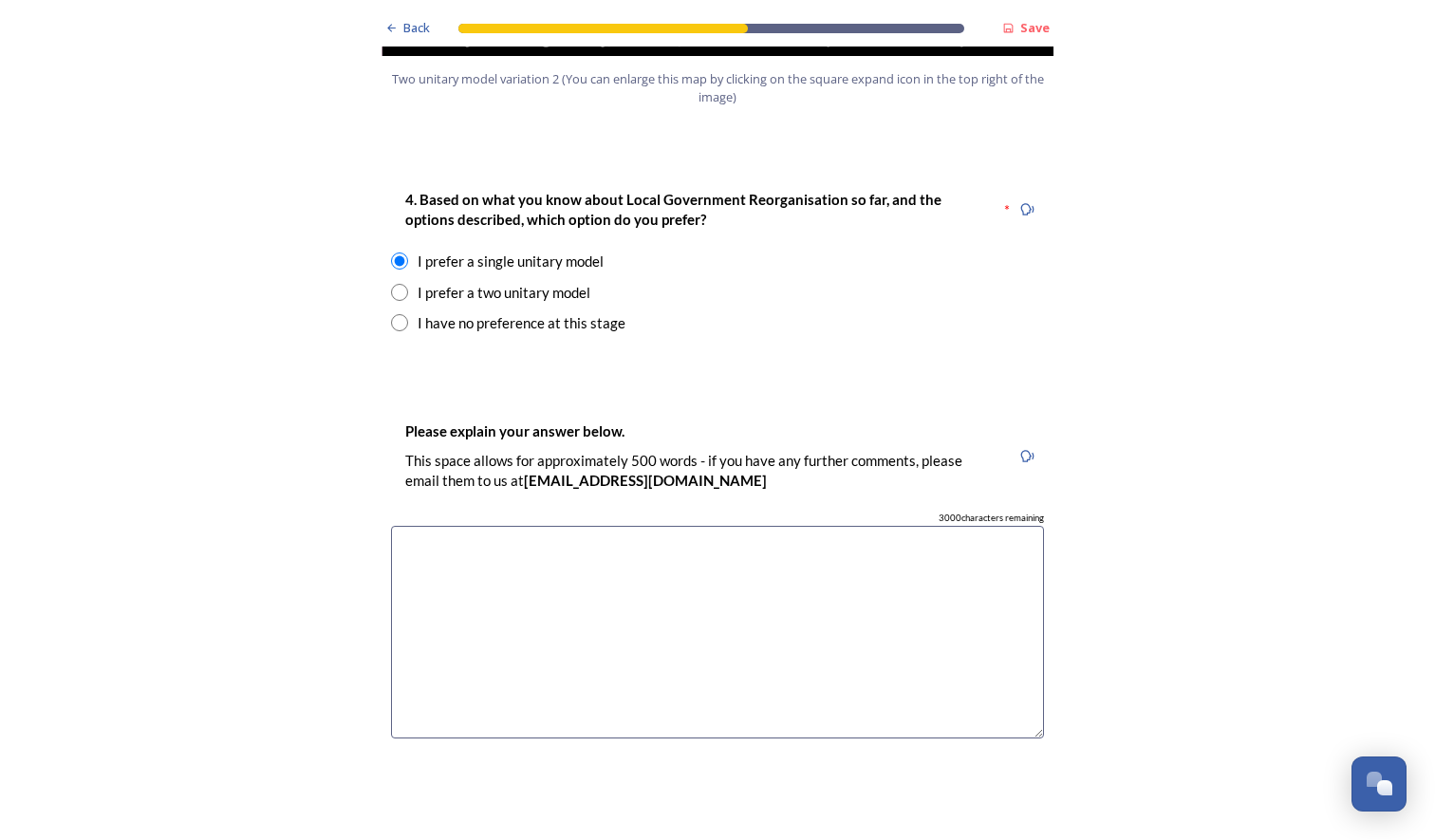 click at bounding box center [718, 632] 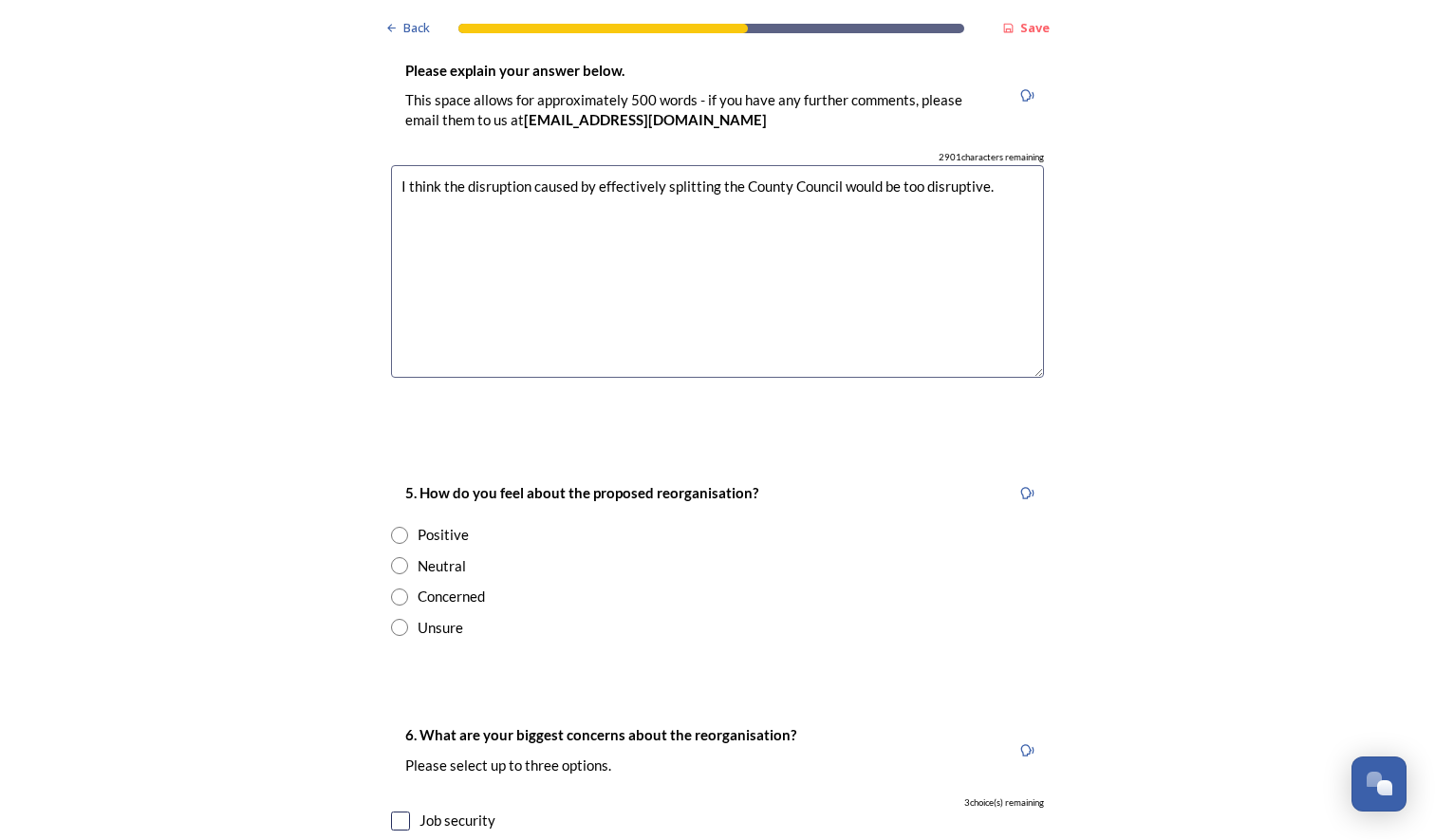scroll, scrollTop: 2942, scrollLeft: 0, axis: vertical 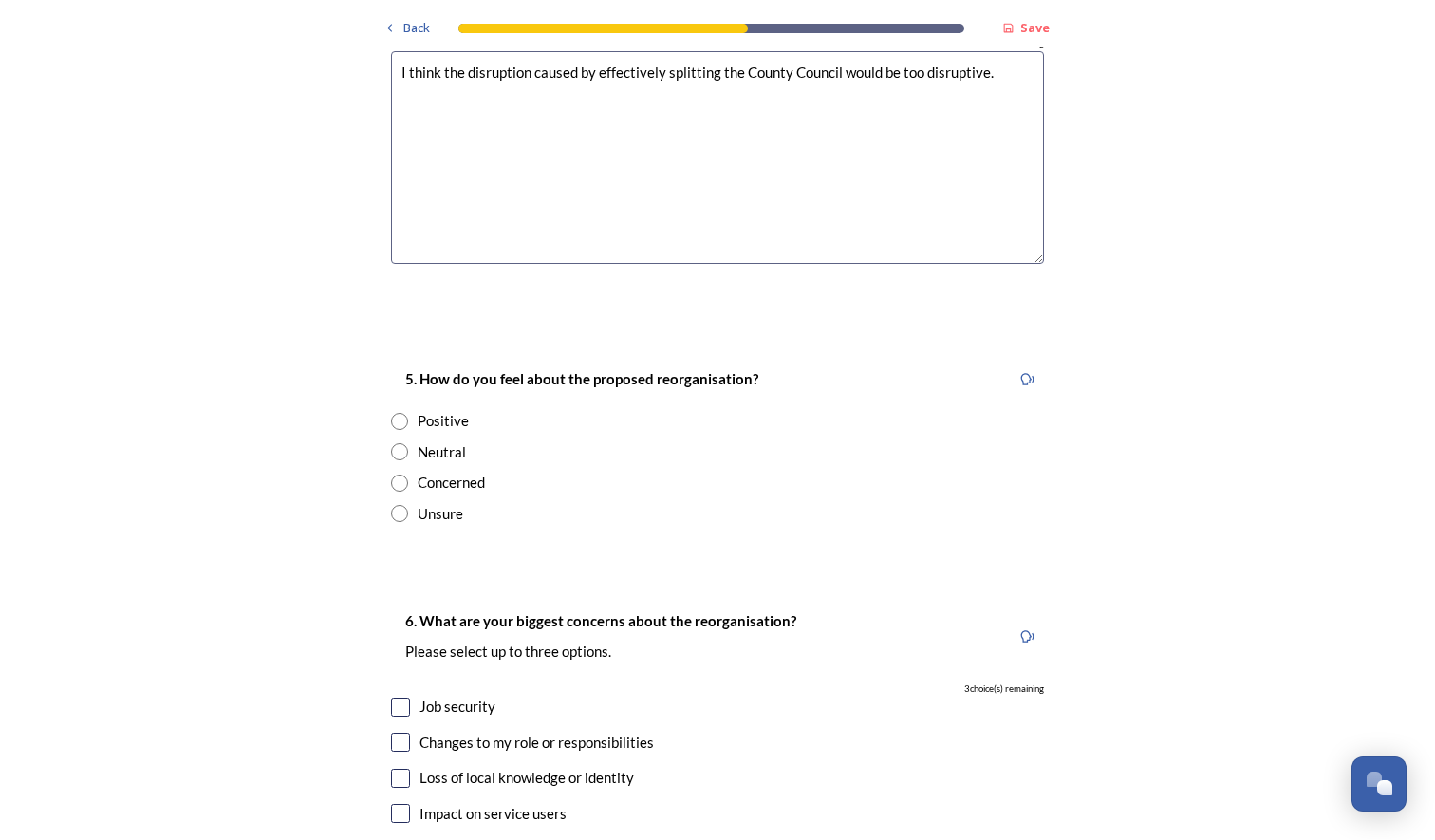 type on "I think the disruption caused by effectively splitting the County Council would be too disruptive." 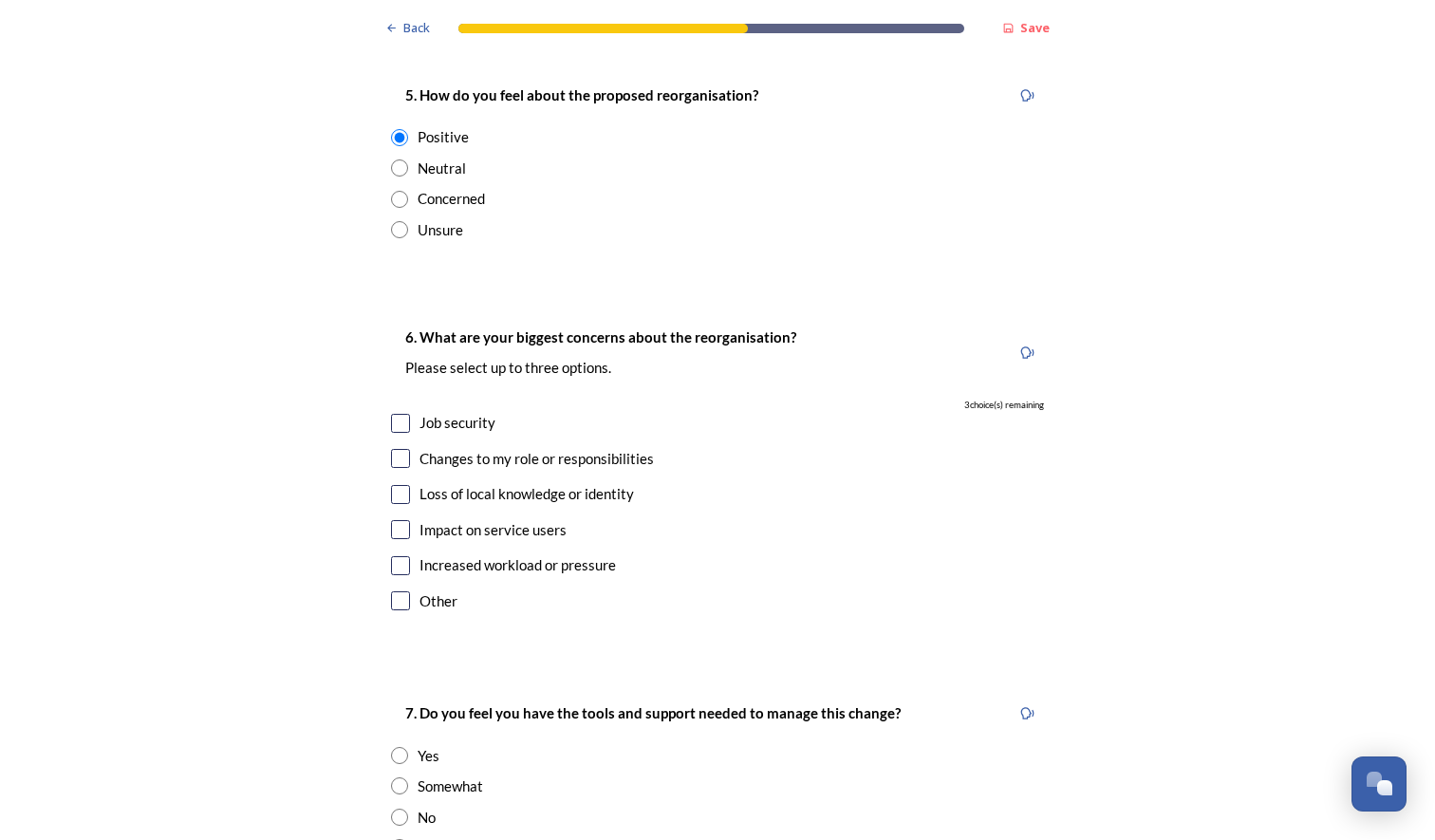 scroll, scrollTop: 3227, scrollLeft: 0, axis: vertical 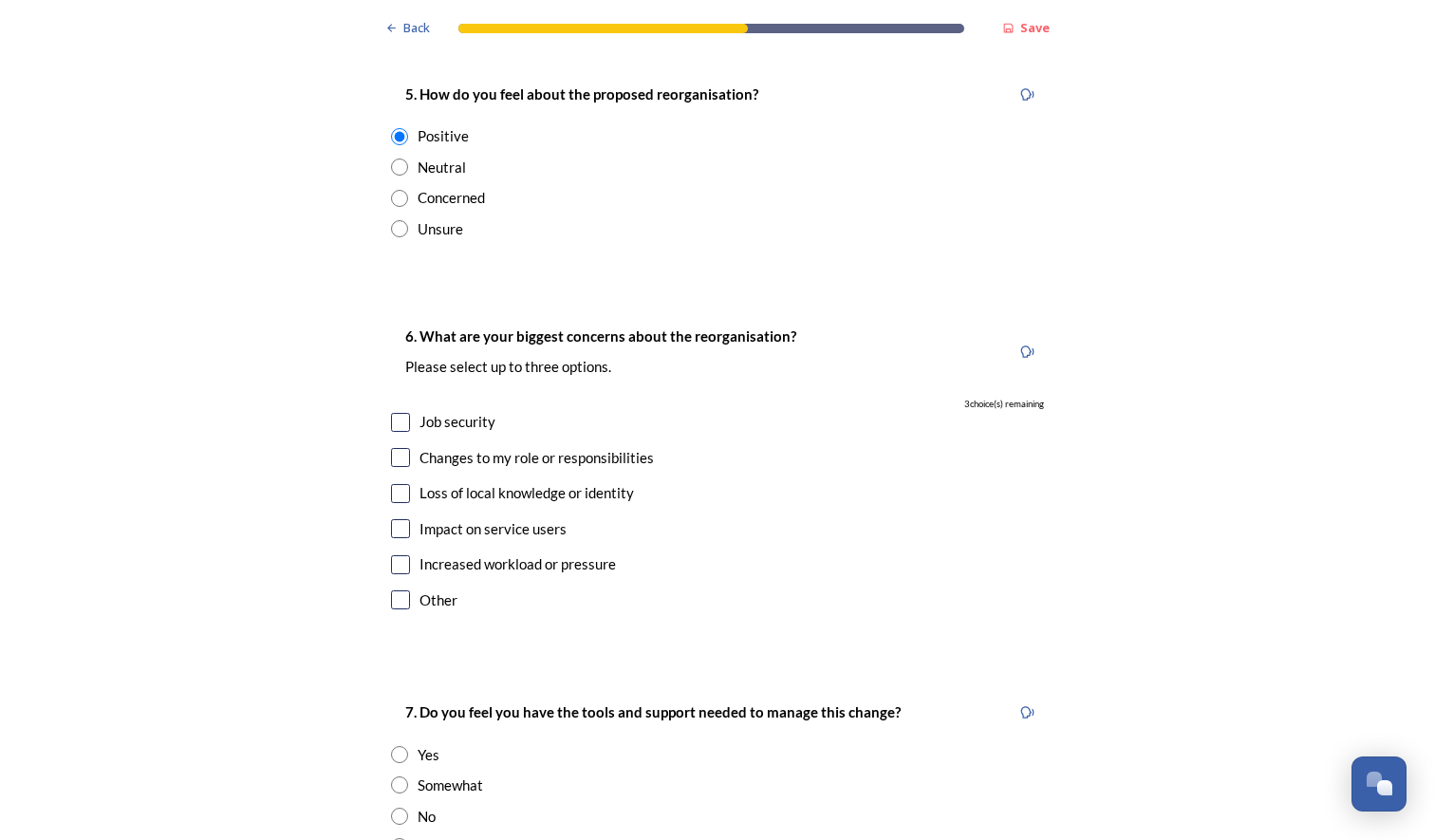 click at bounding box center [401, 529] 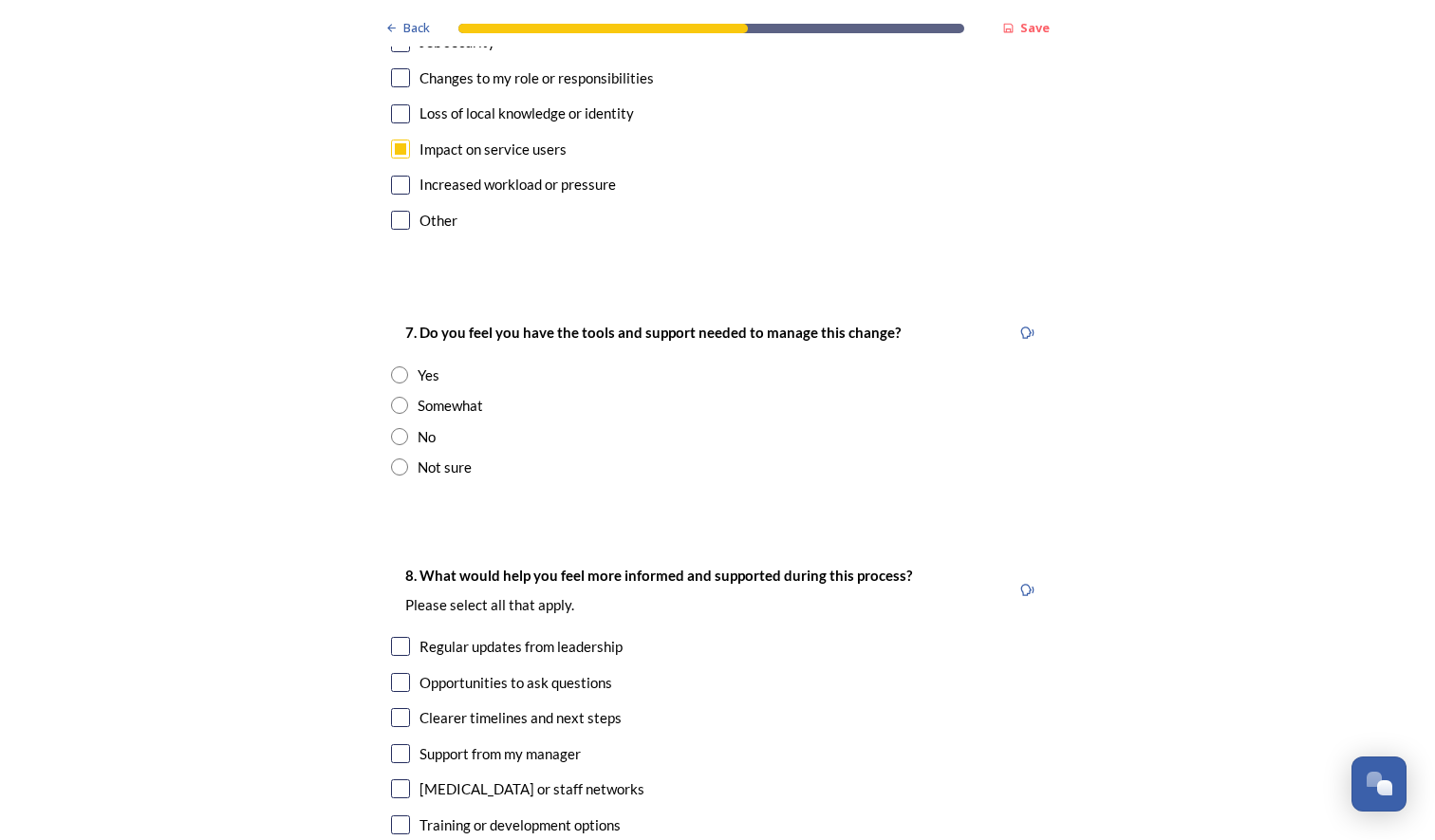 scroll, scrollTop: 3512, scrollLeft: 0, axis: vertical 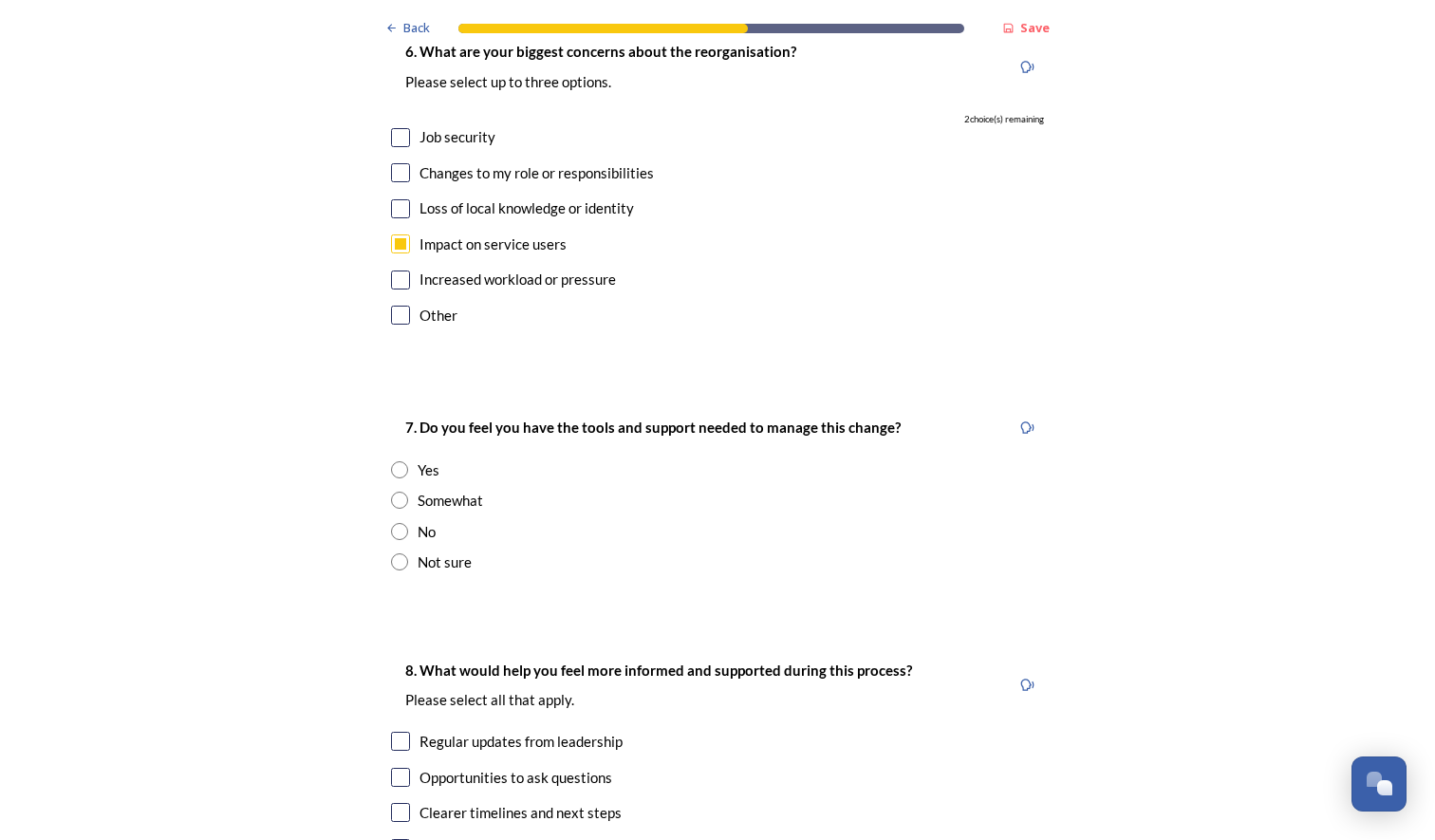 drag, startPoint x: 392, startPoint y: 440, endPoint x: 387, endPoint y: 458, distance: 18.681542 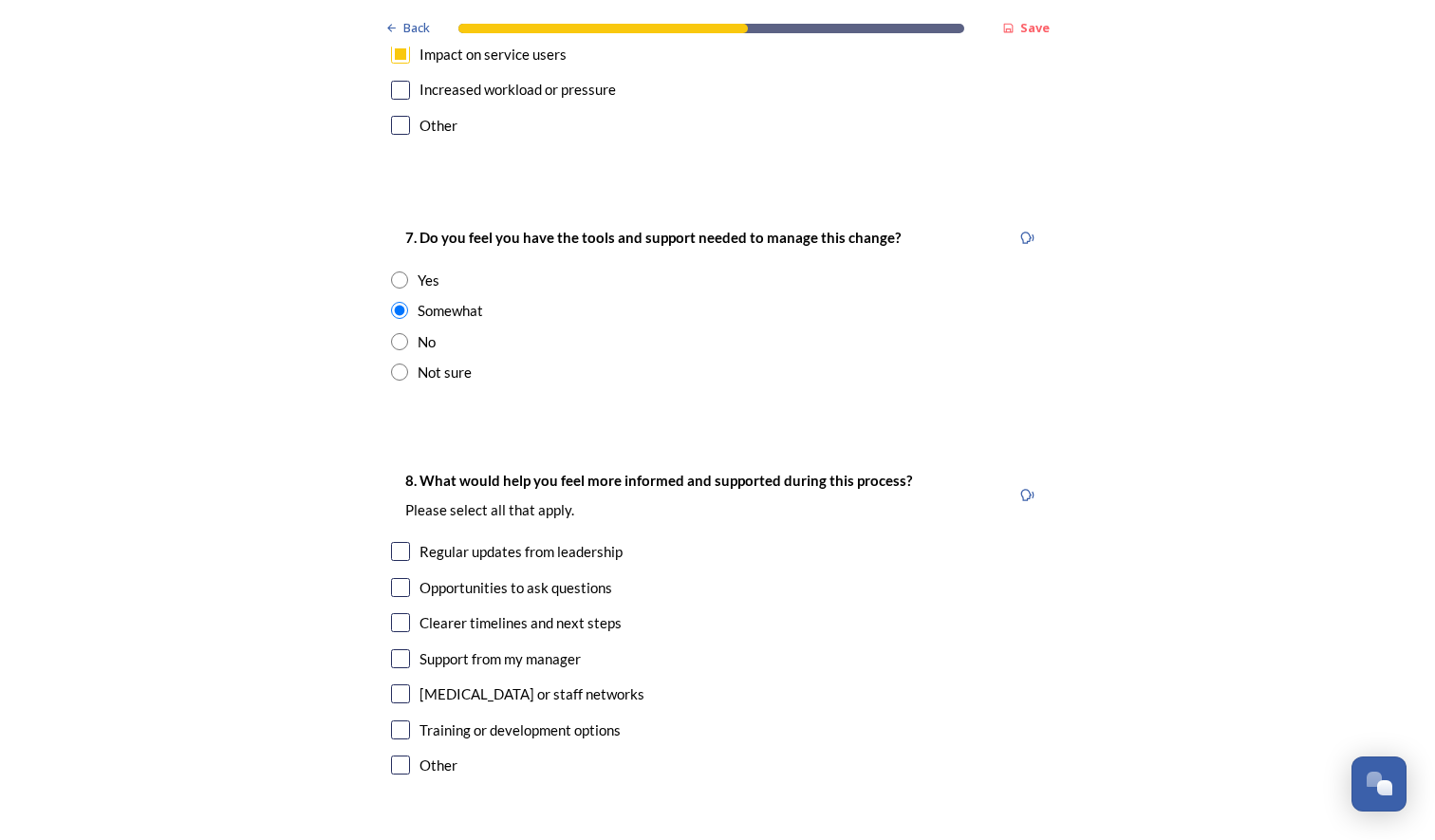 scroll, scrollTop: 3797, scrollLeft: 0, axis: vertical 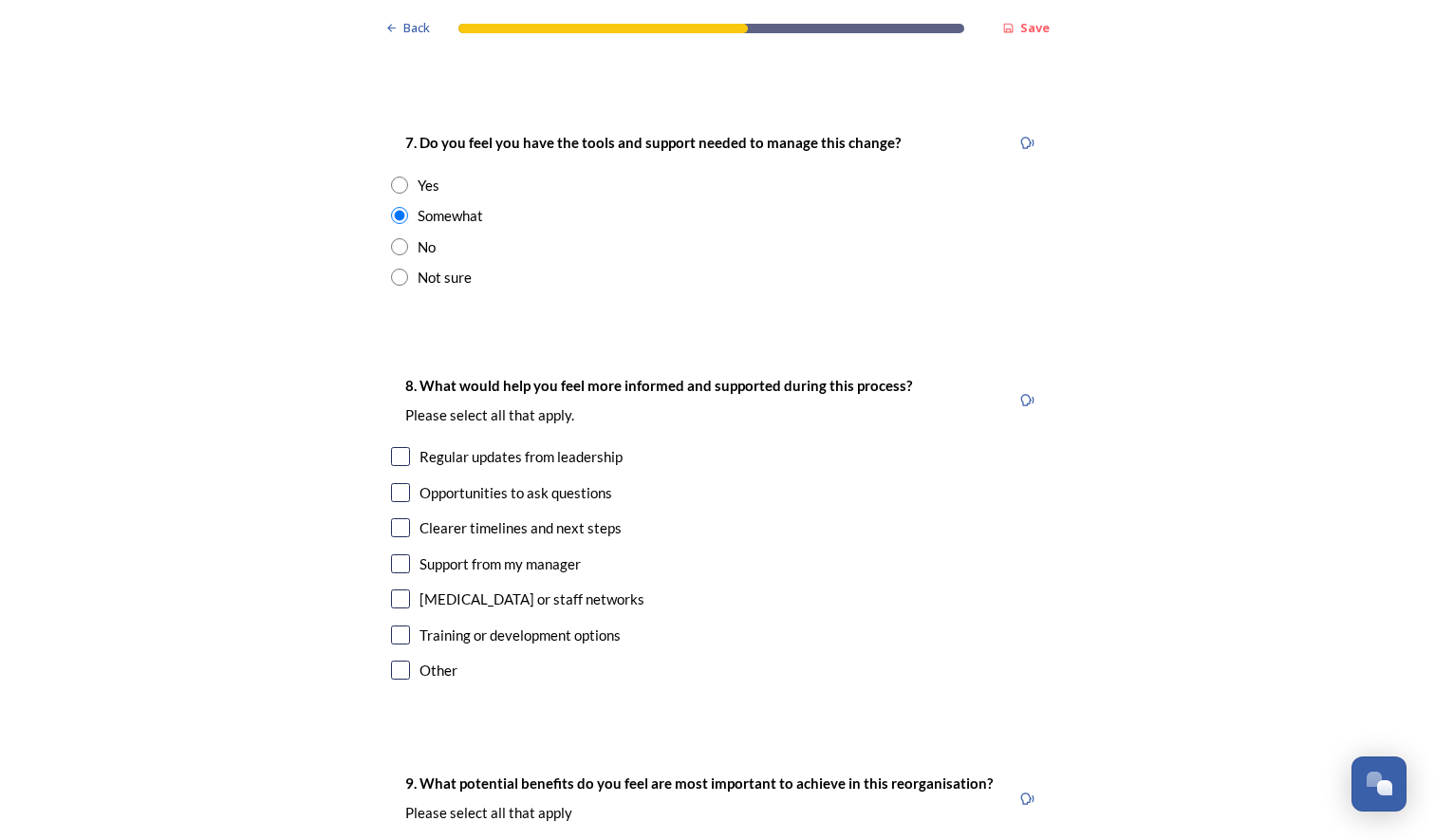 click at bounding box center (401, 528) 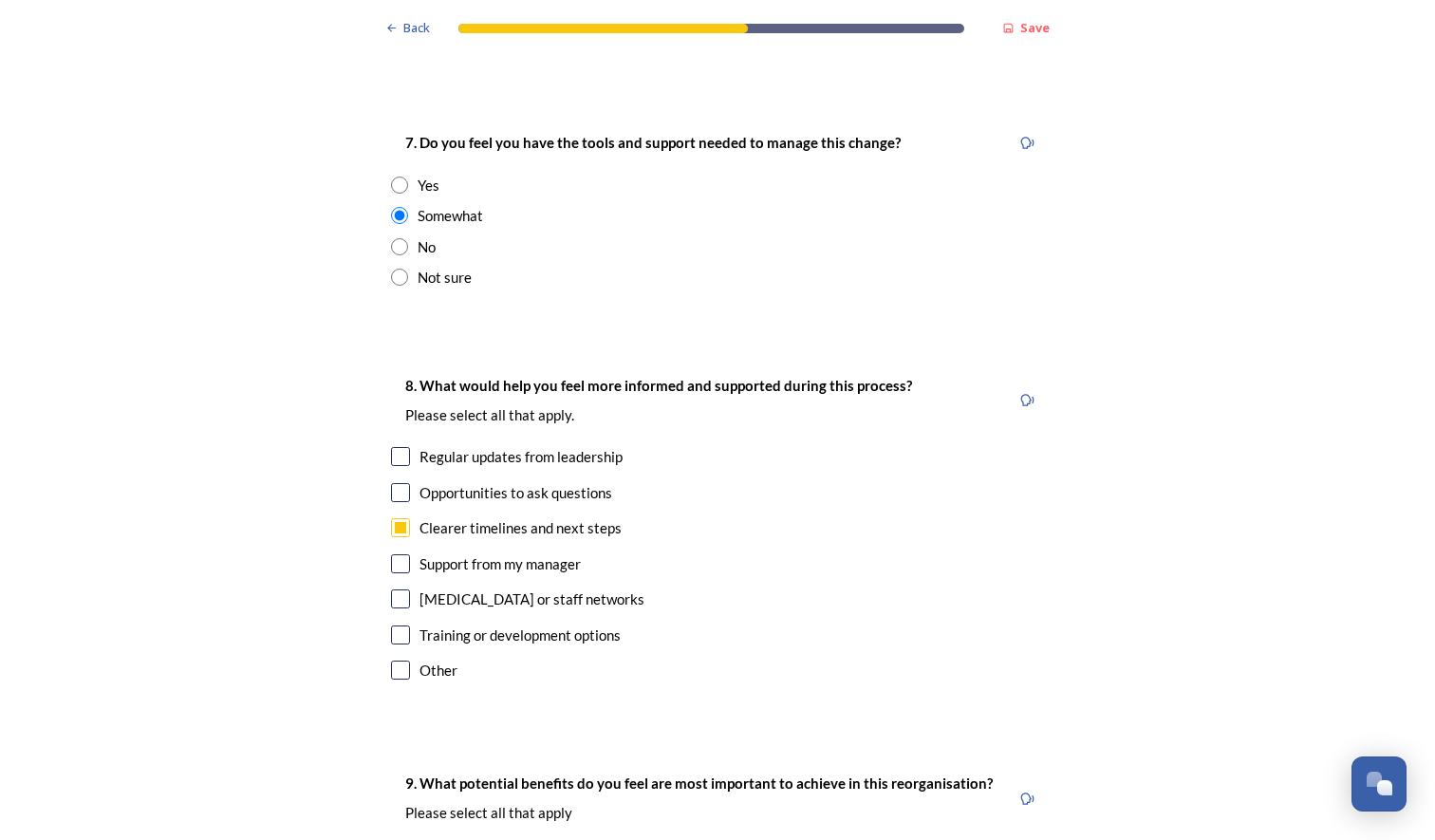 click at bounding box center (401, 493) 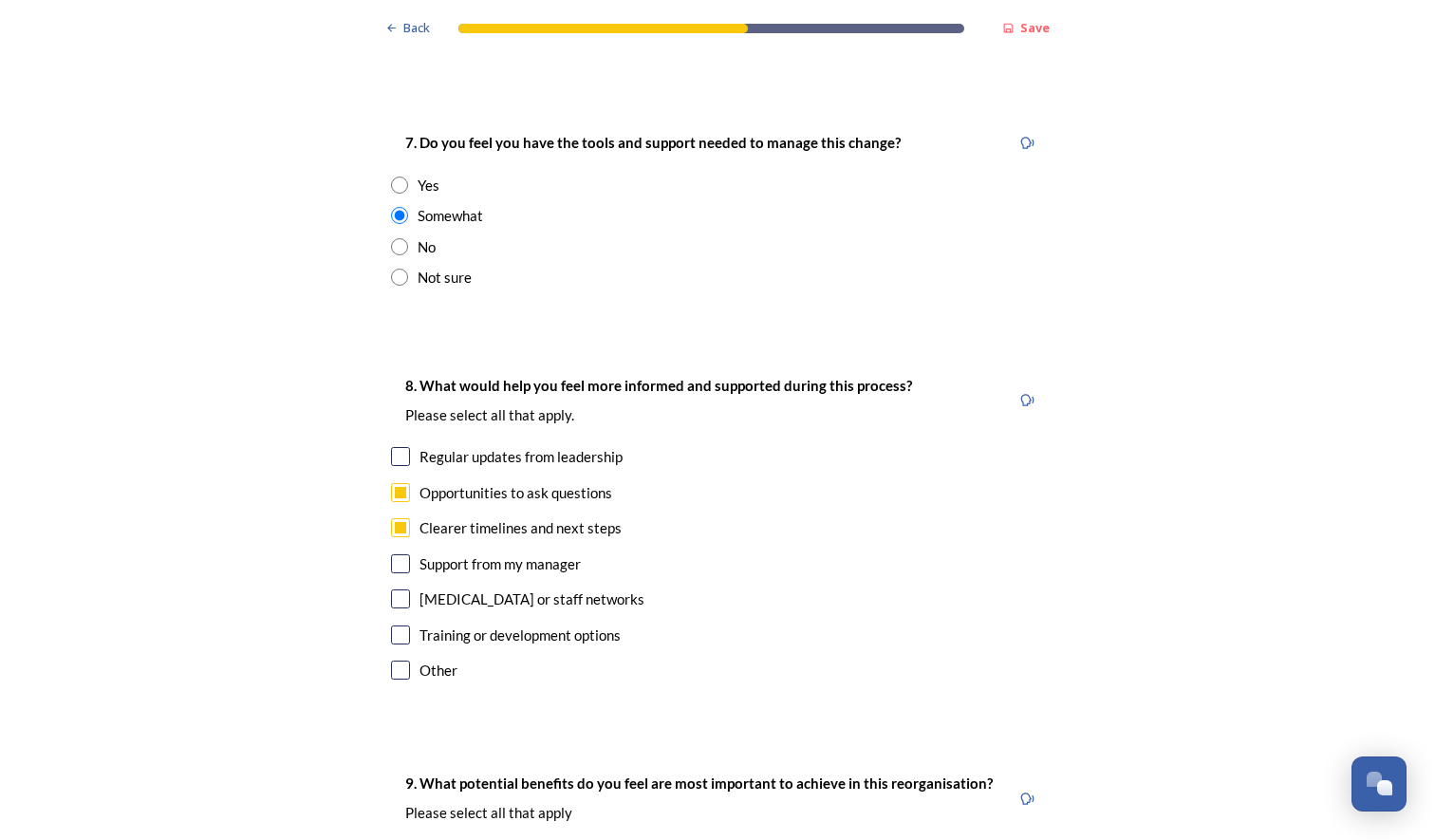 click at bounding box center [401, 493] 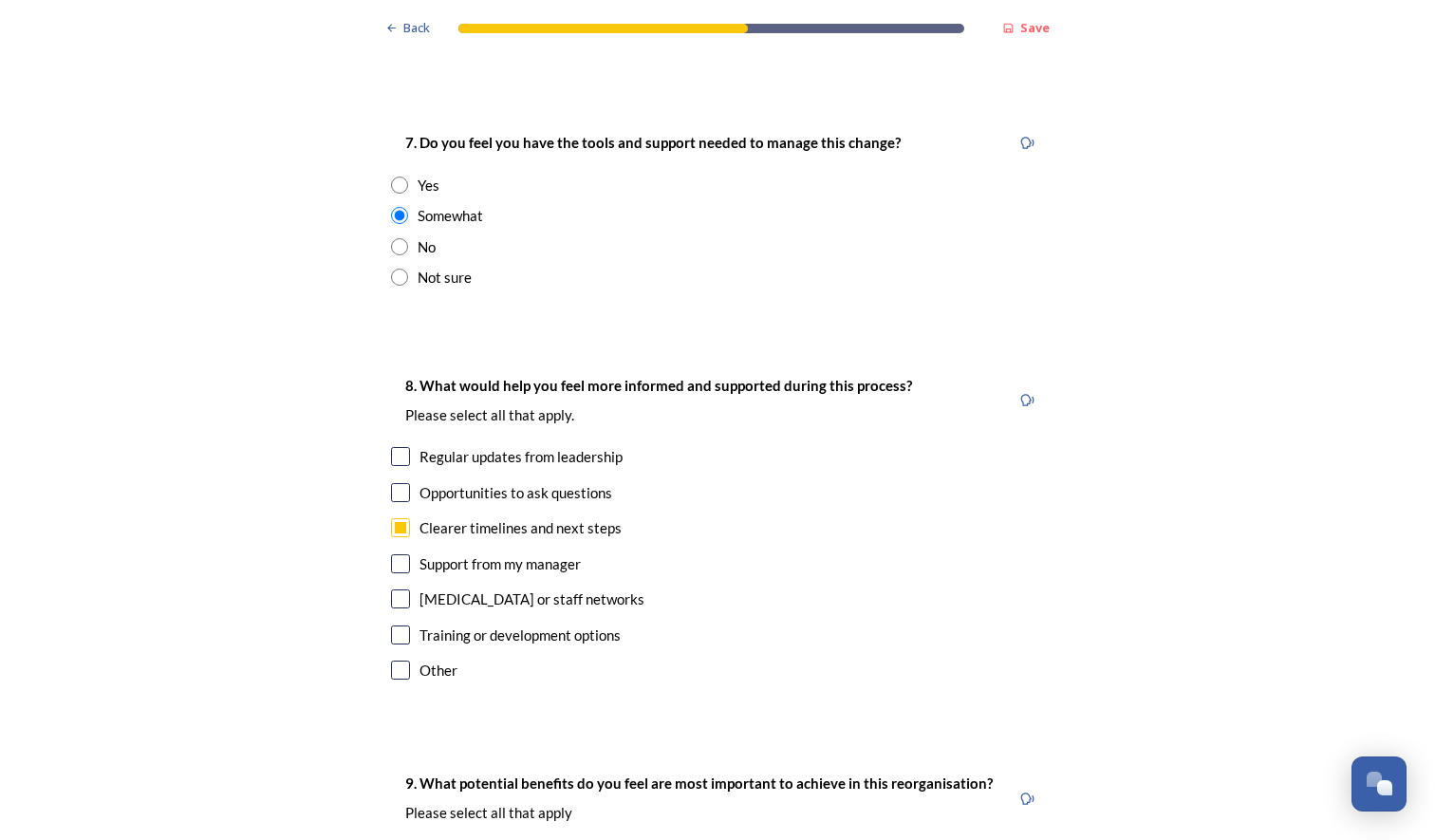 click at bounding box center [401, 457] 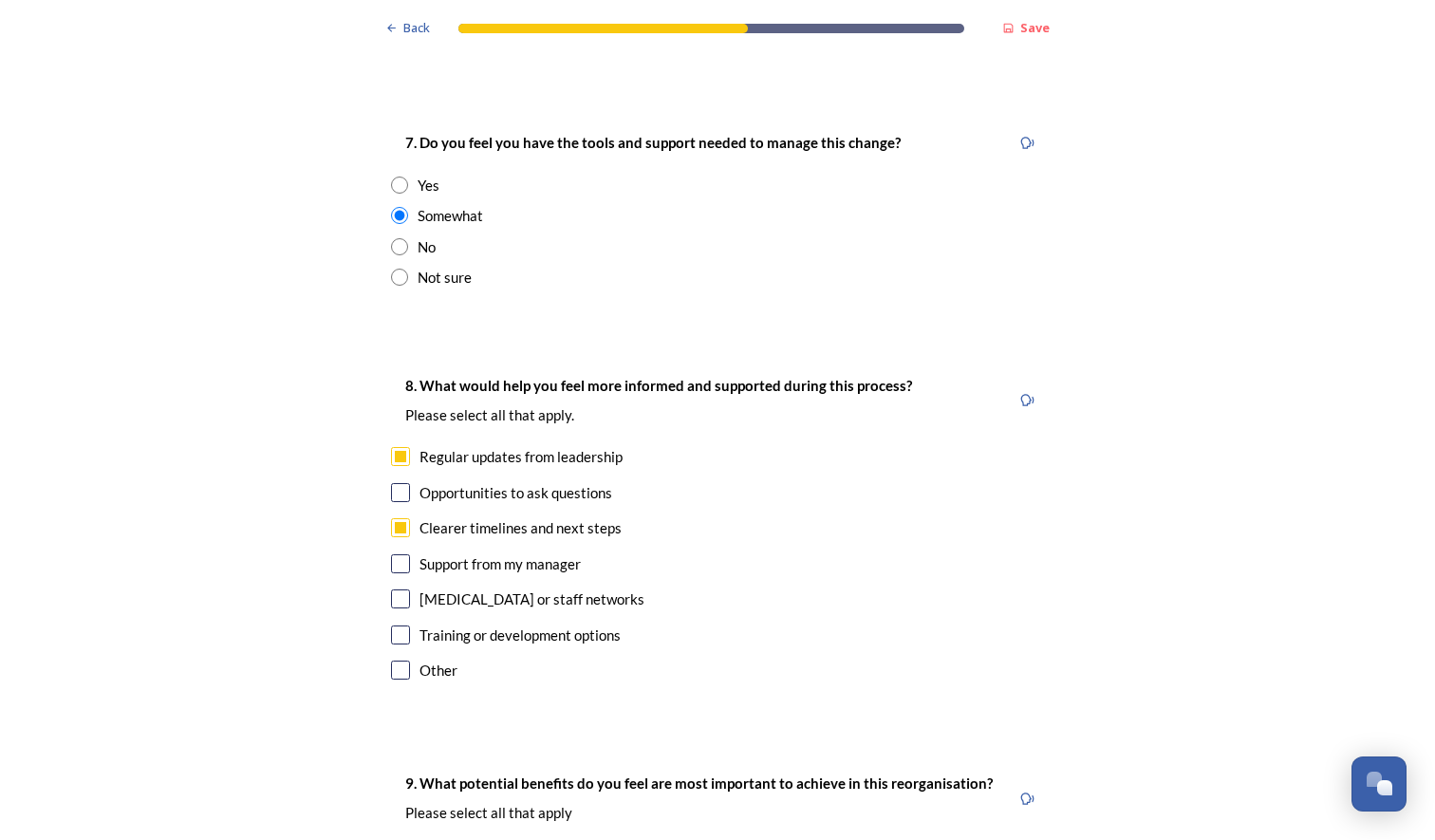 click at bounding box center [401, 493] 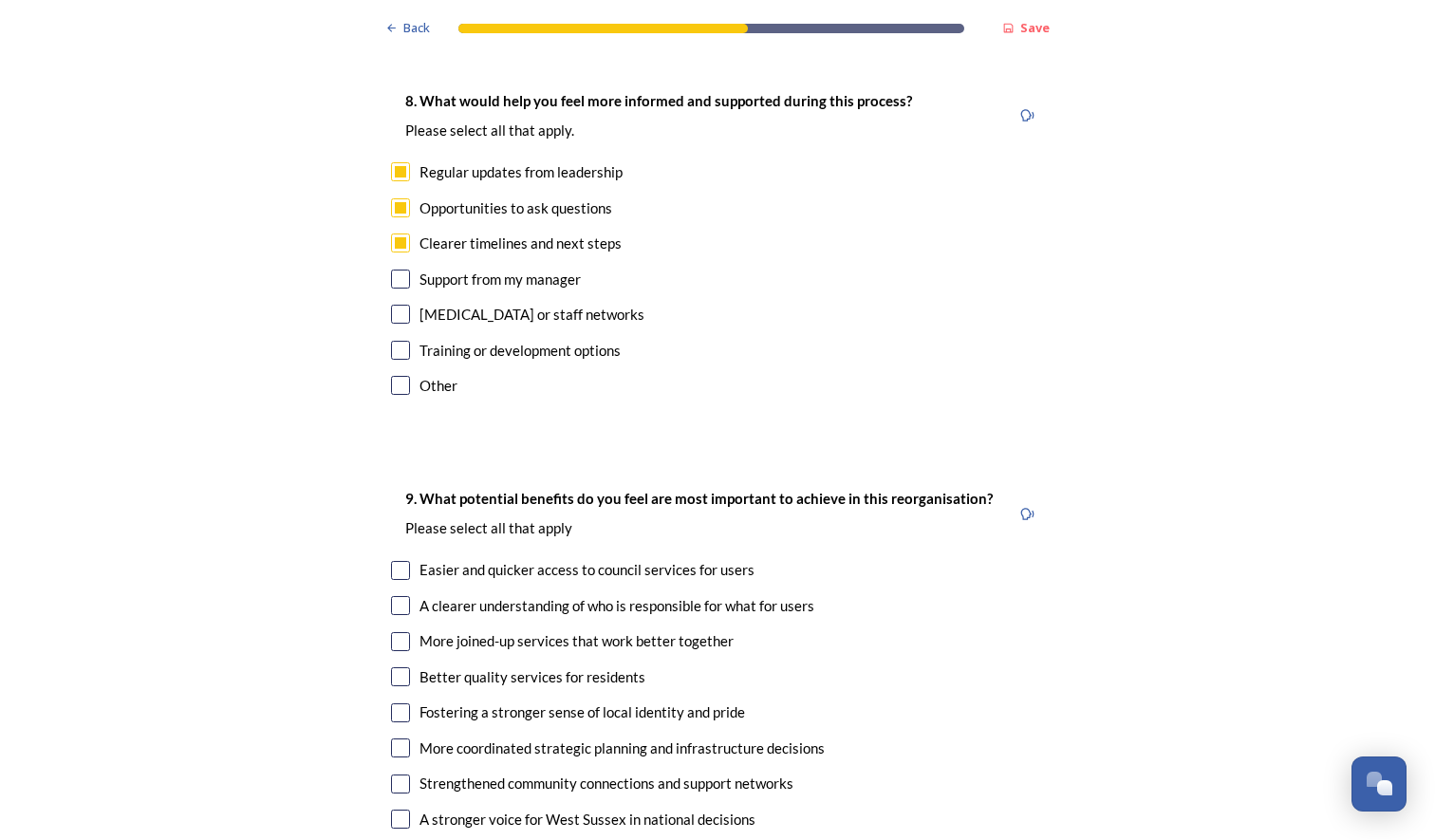 scroll, scrollTop: 4176, scrollLeft: 0, axis: vertical 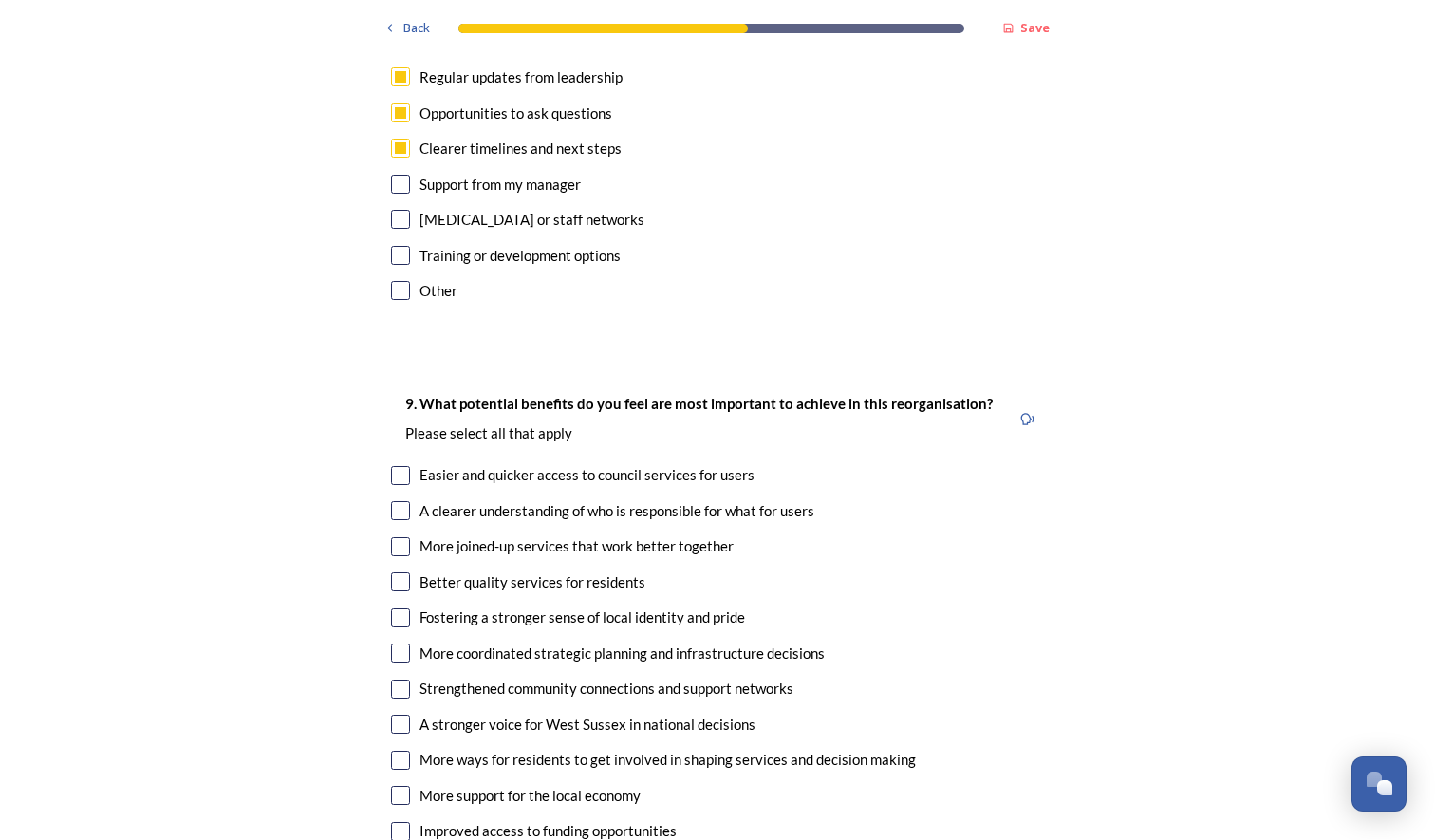 click at bounding box center [401, 290] 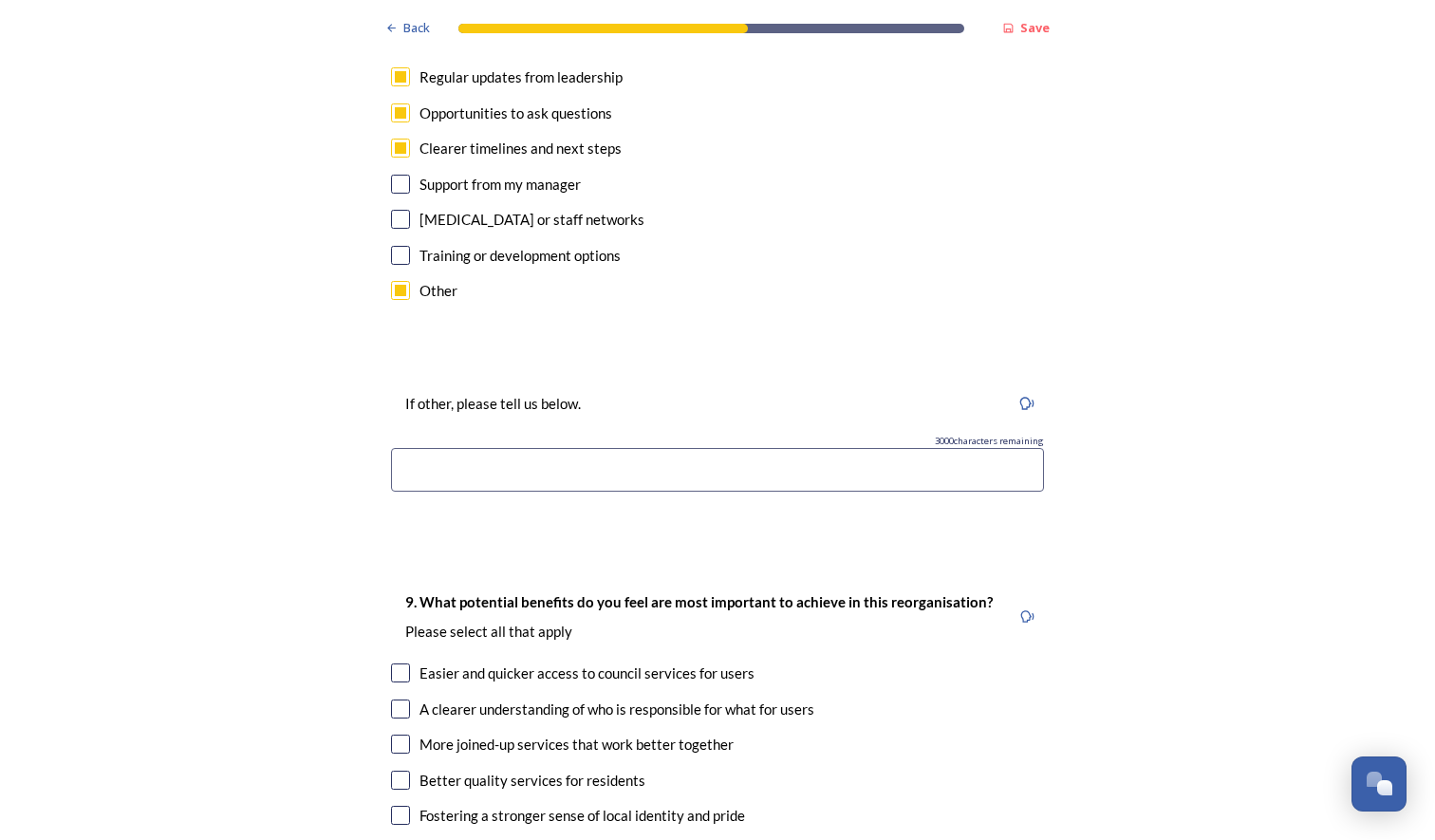 click at bounding box center (401, 290) 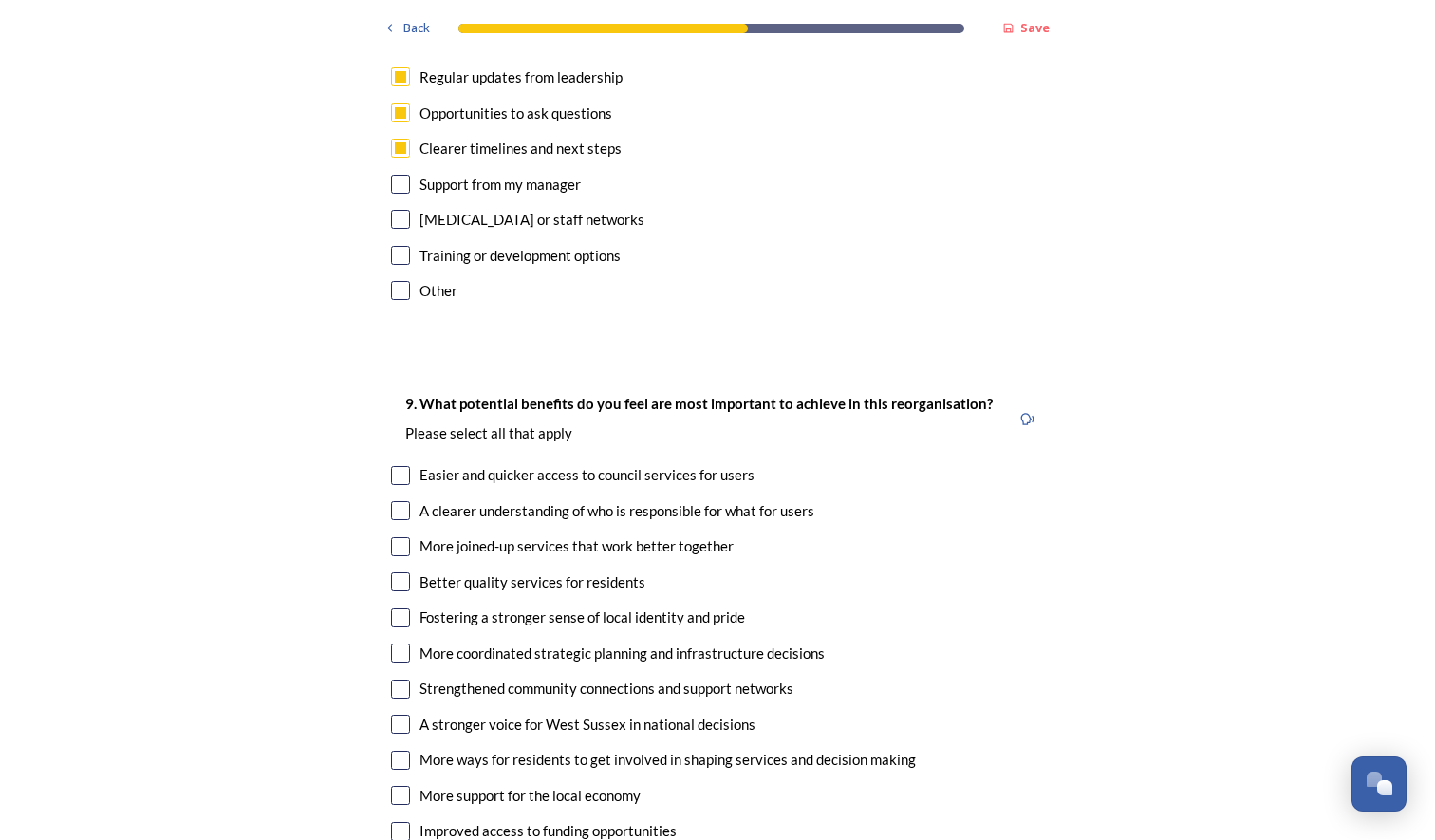 click at bounding box center [401, 511] 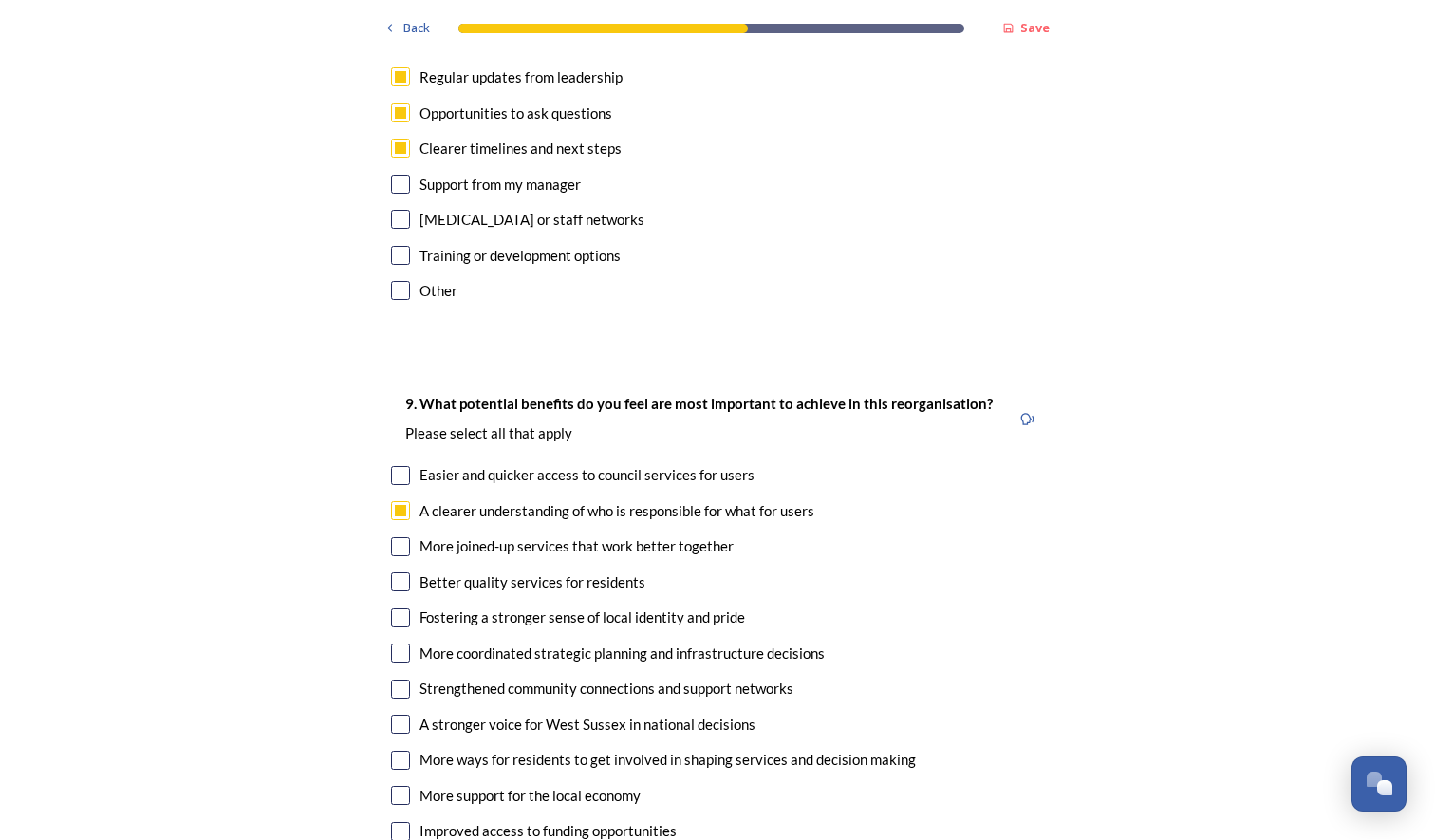 click at bounding box center [401, 547] 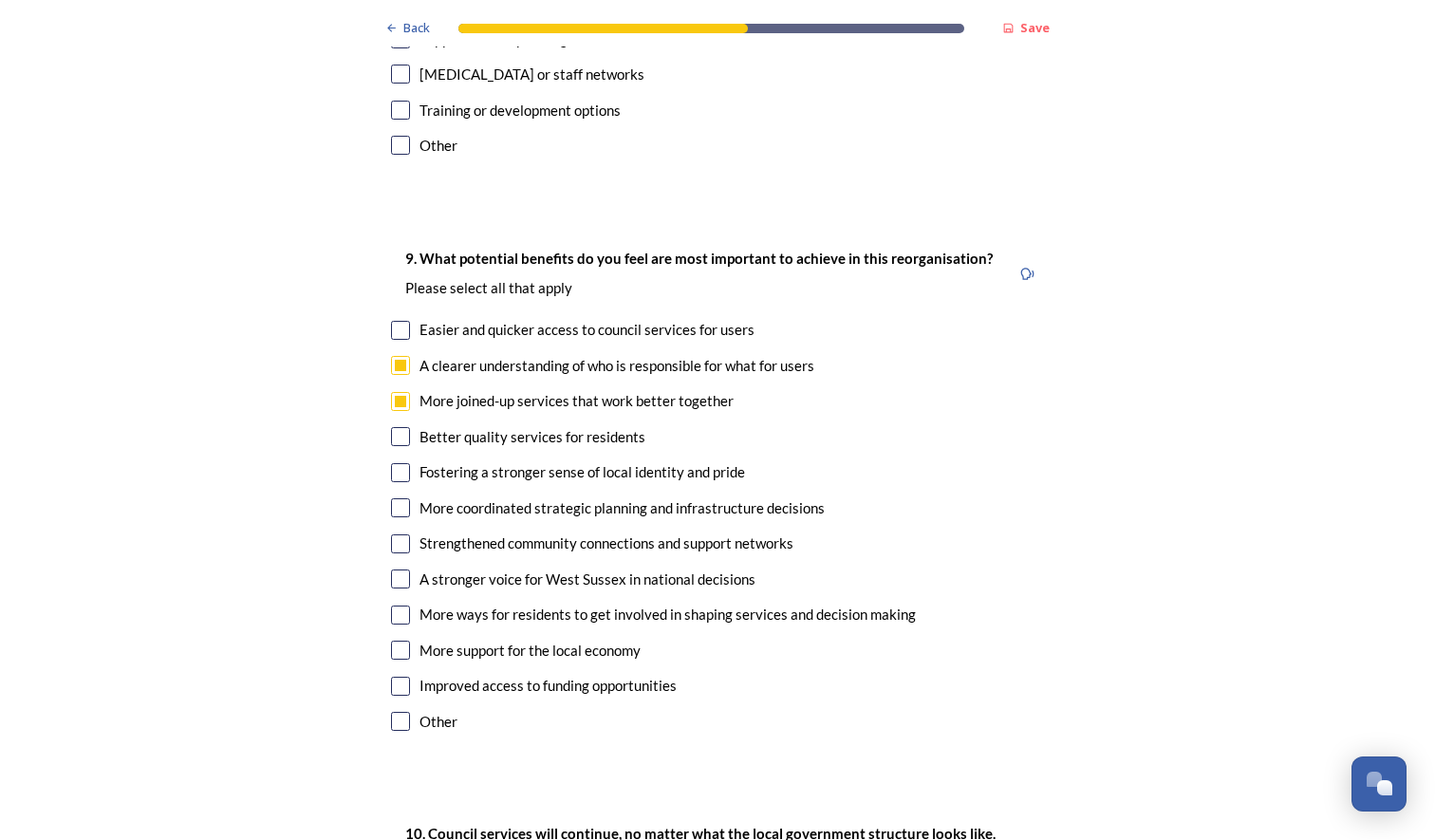 scroll, scrollTop: 4366, scrollLeft: 0, axis: vertical 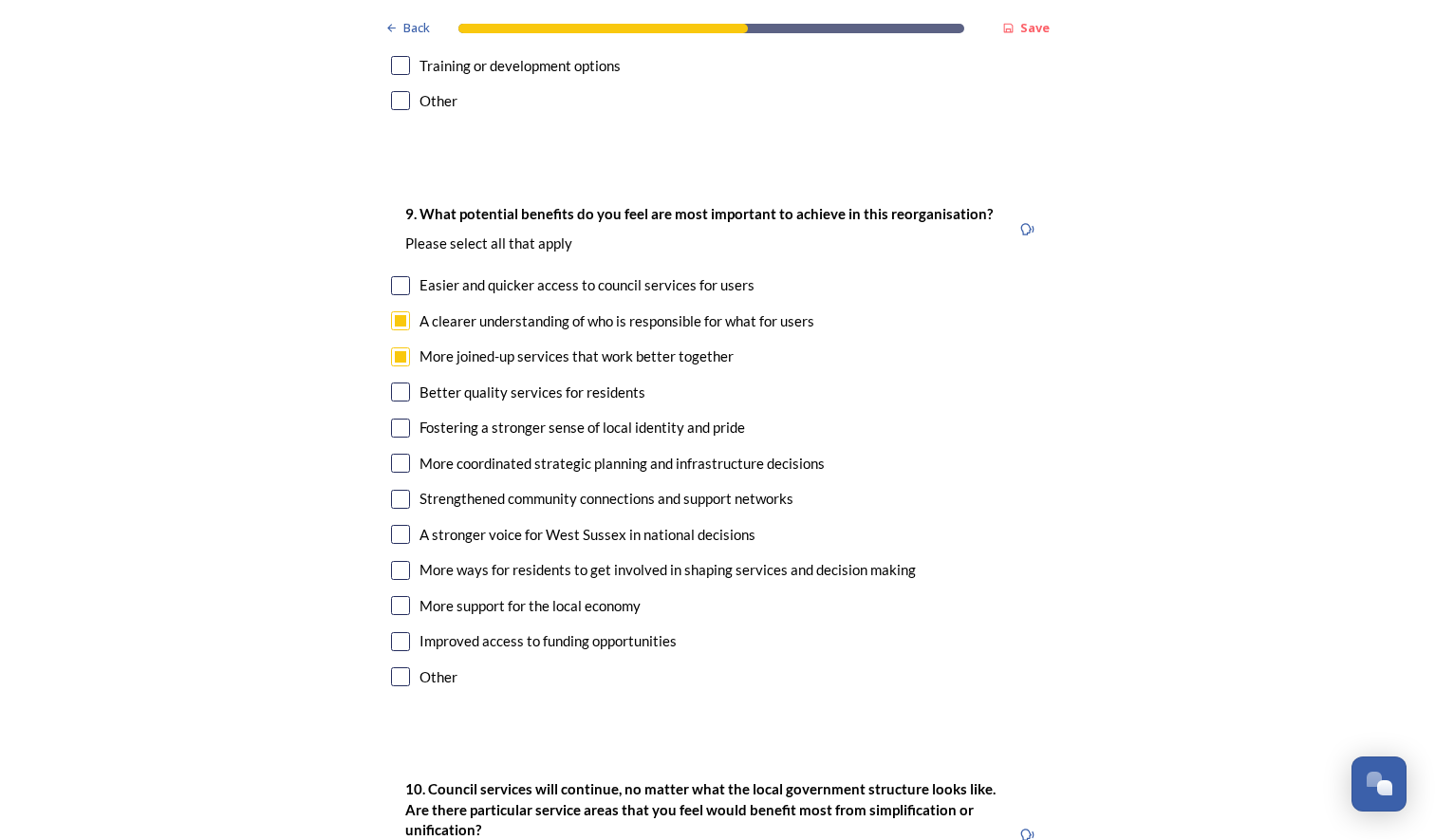 click at bounding box center (401, 463) 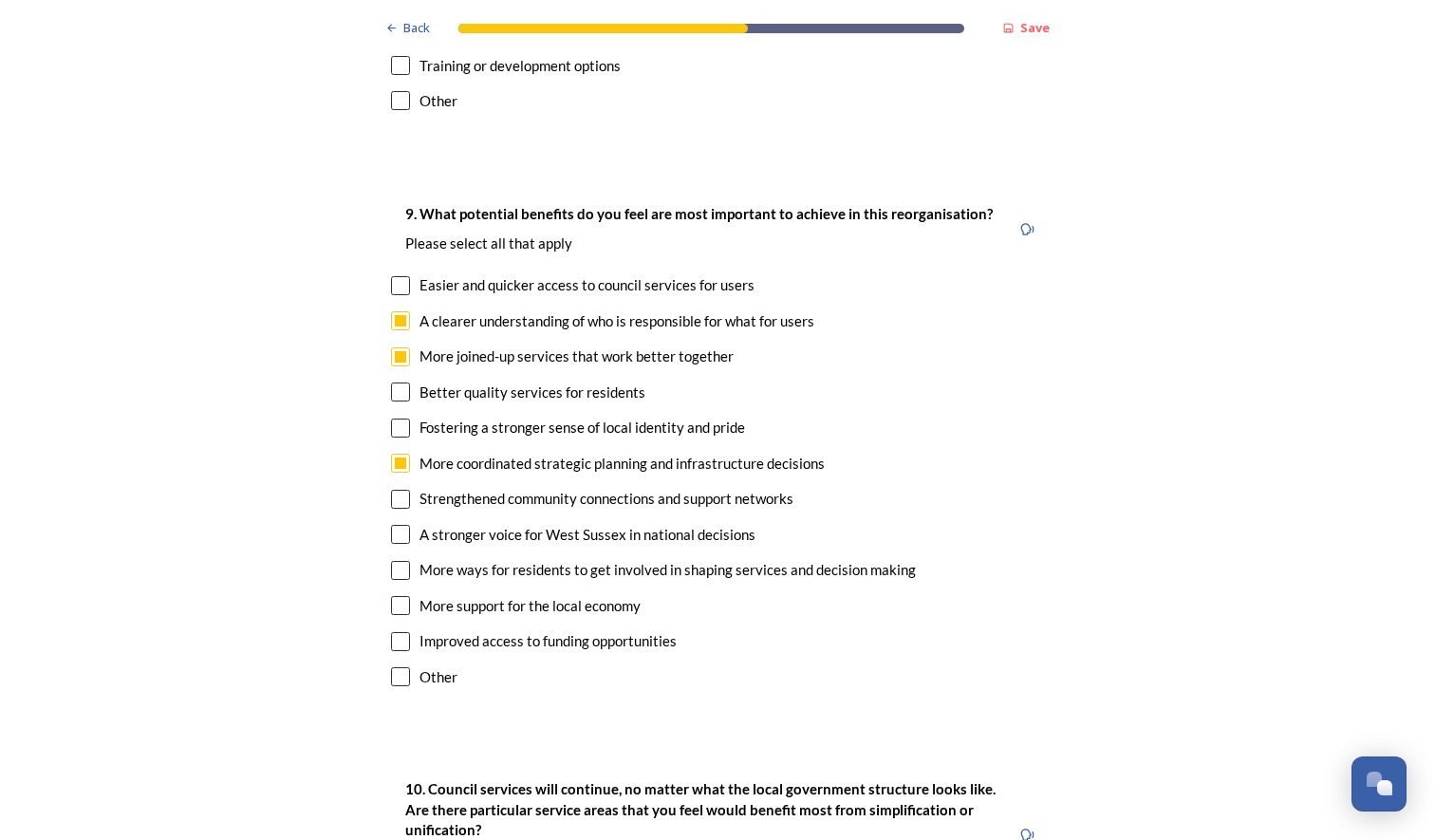click at bounding box center (401, 534) 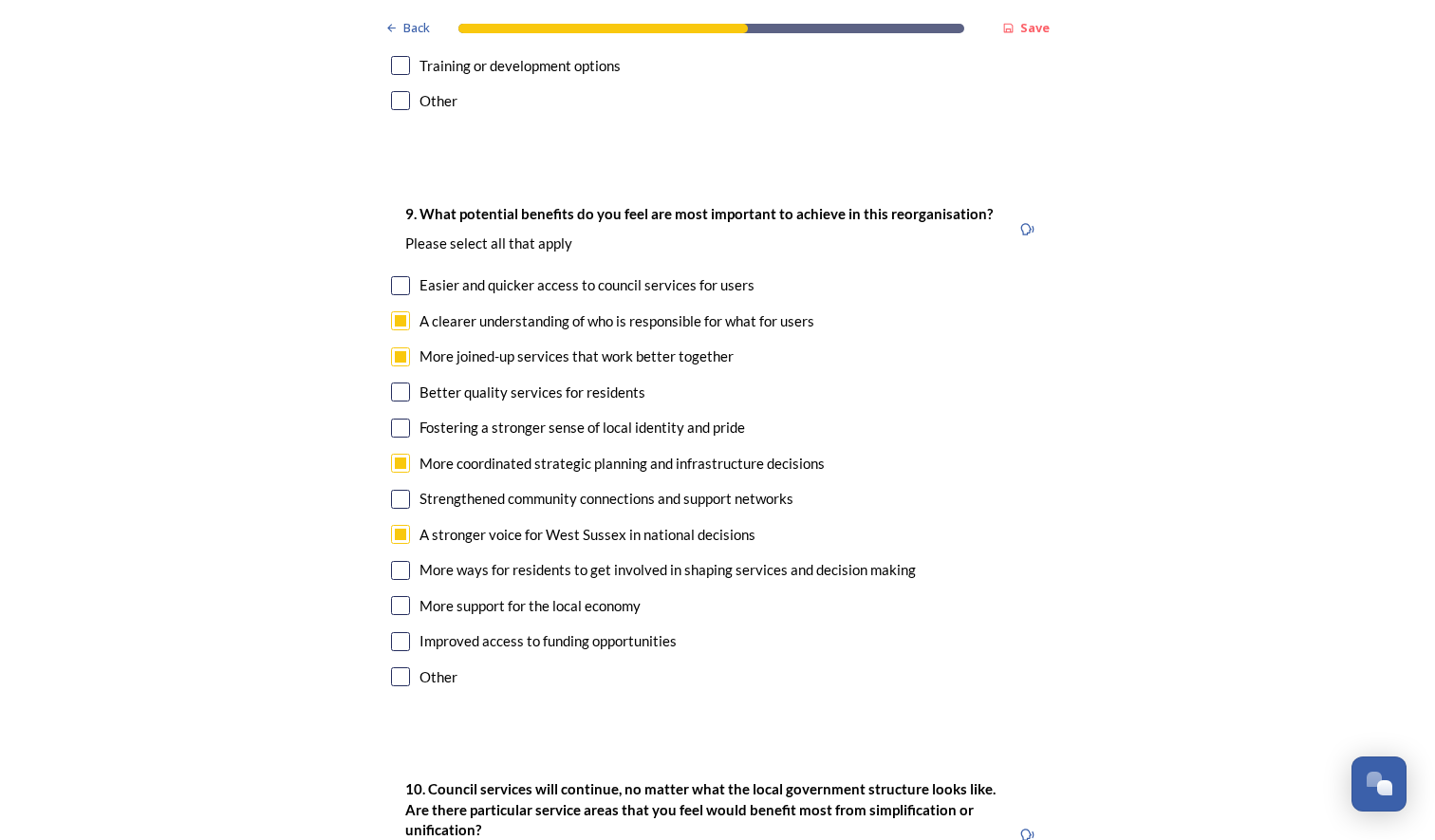 click at bounding box center [401, 534] 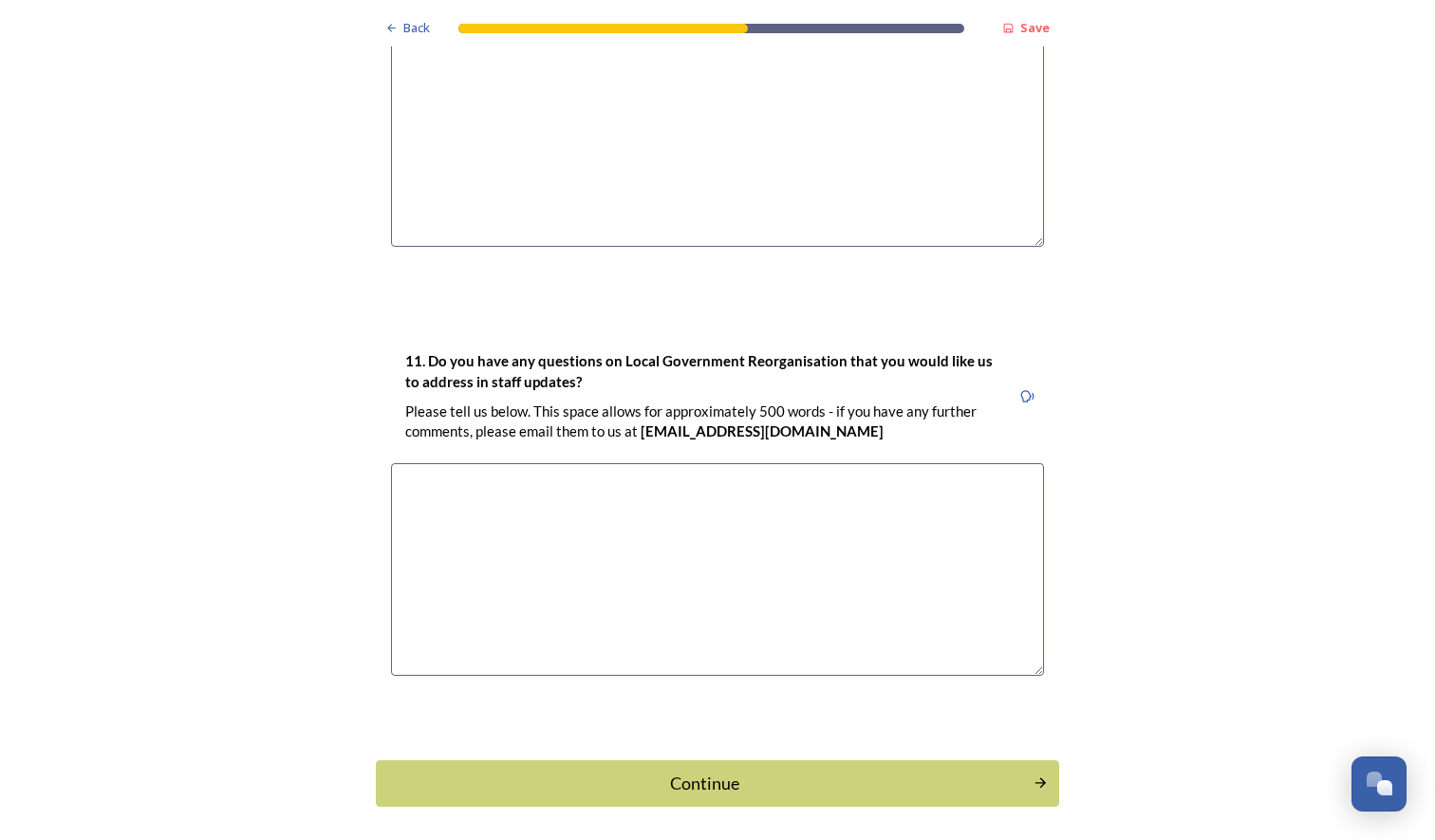 scroll, scrollTop: 5278, scrollLeft: 0, axis: vertical 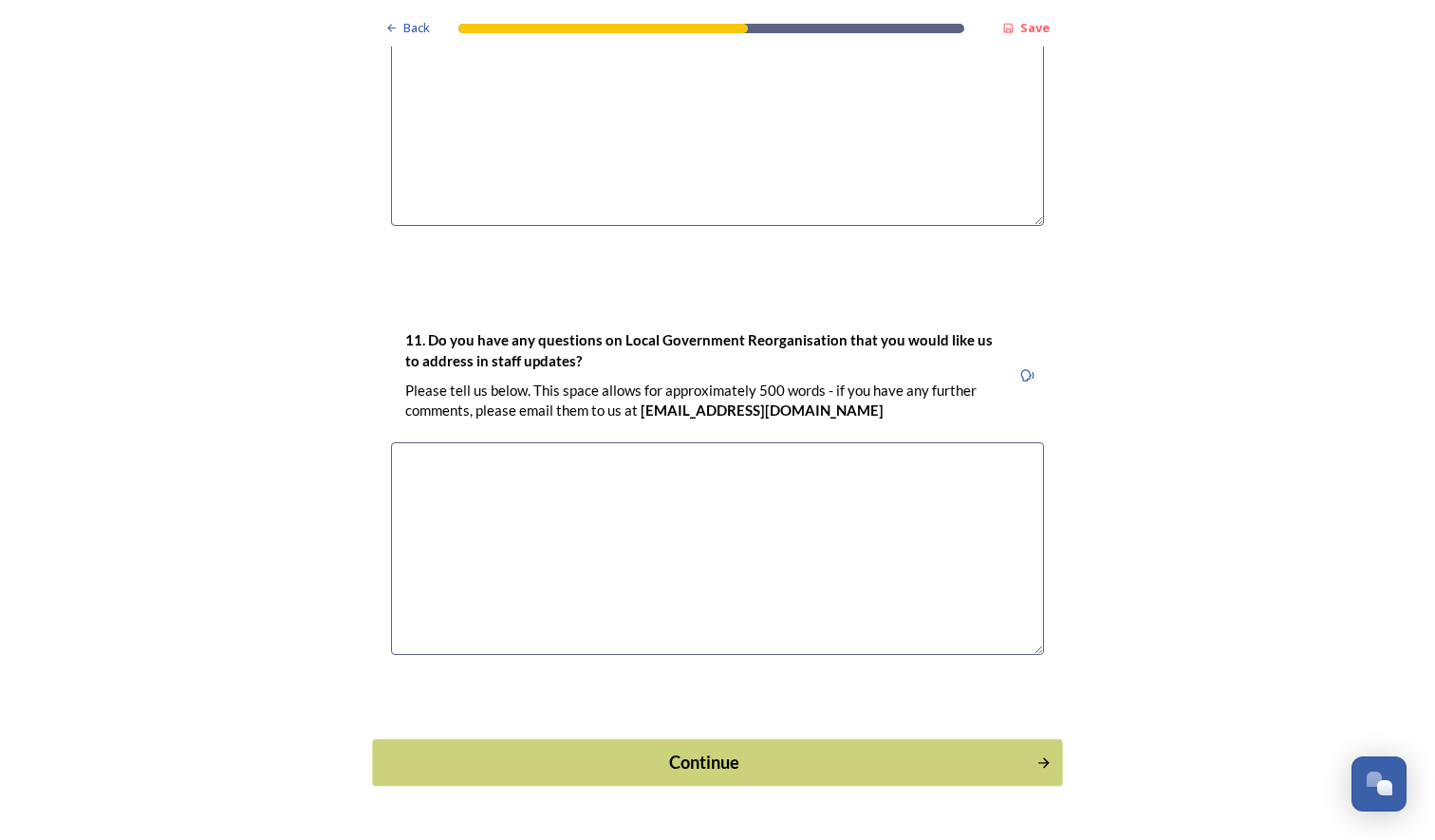 click on "Continue" at bounding box center [704, 762] 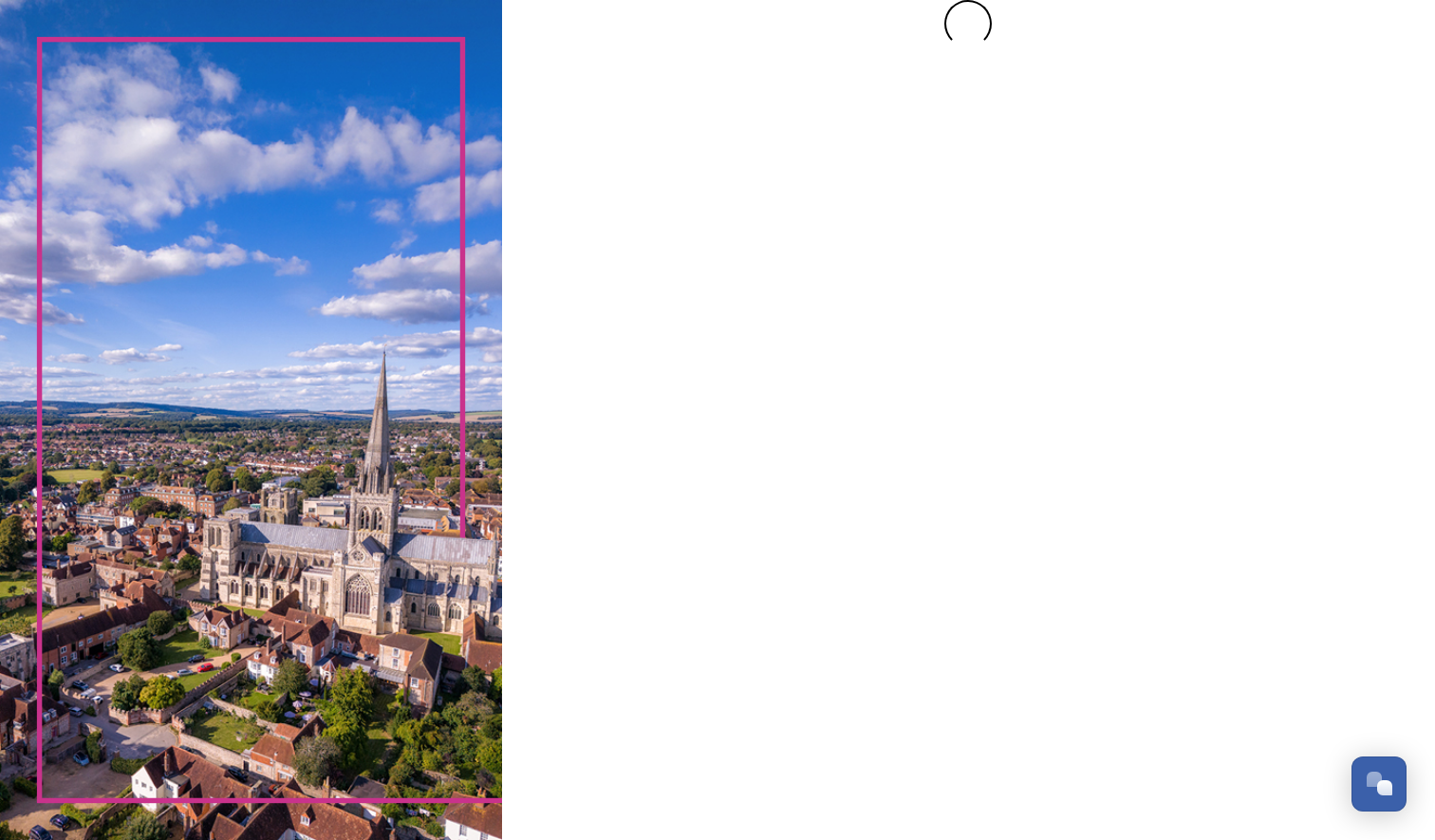 scroll, scrollTop: 0, scrollLeft: 0, axis: both 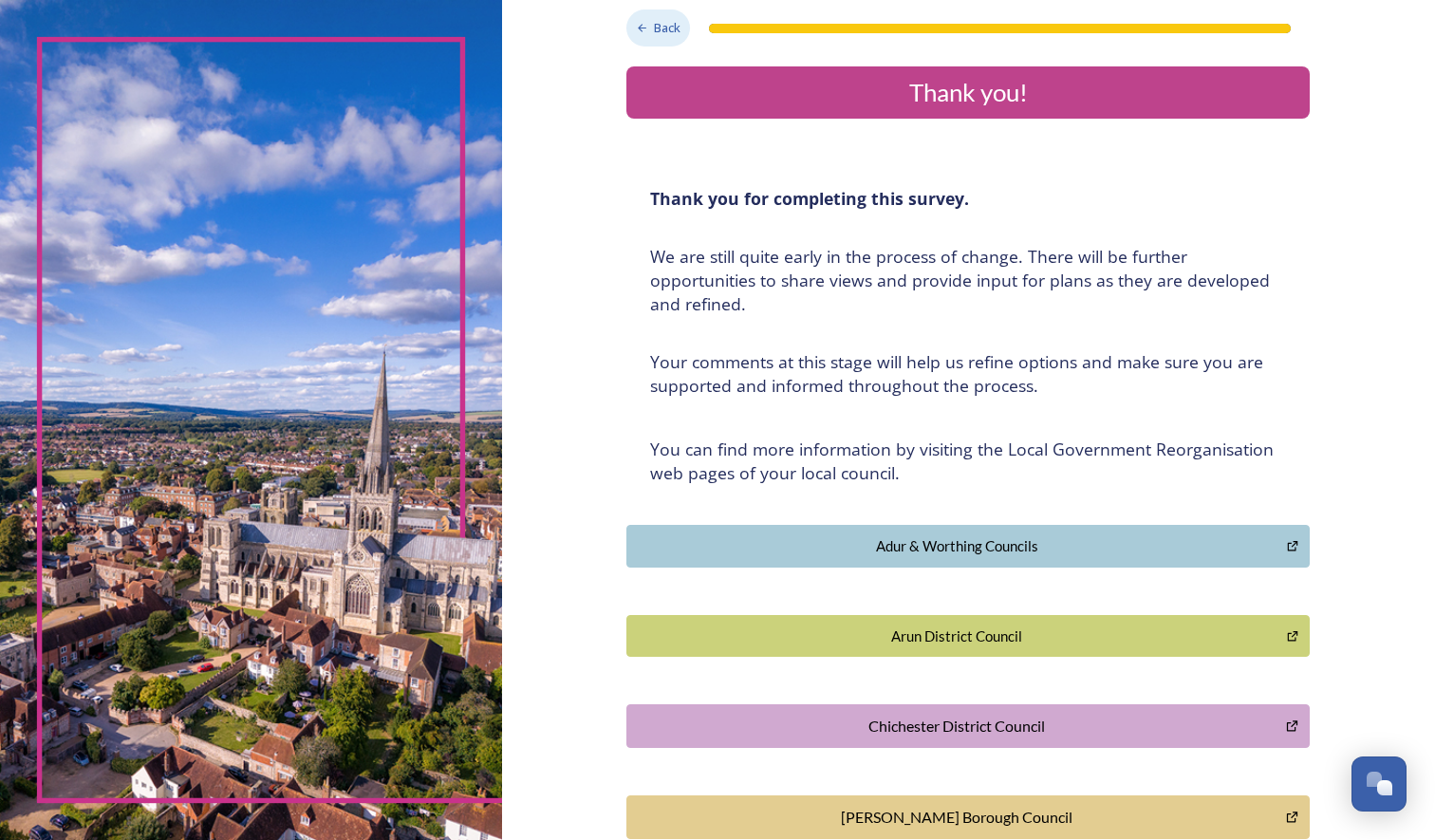 click on "Back" at bounding box center [667, 28] 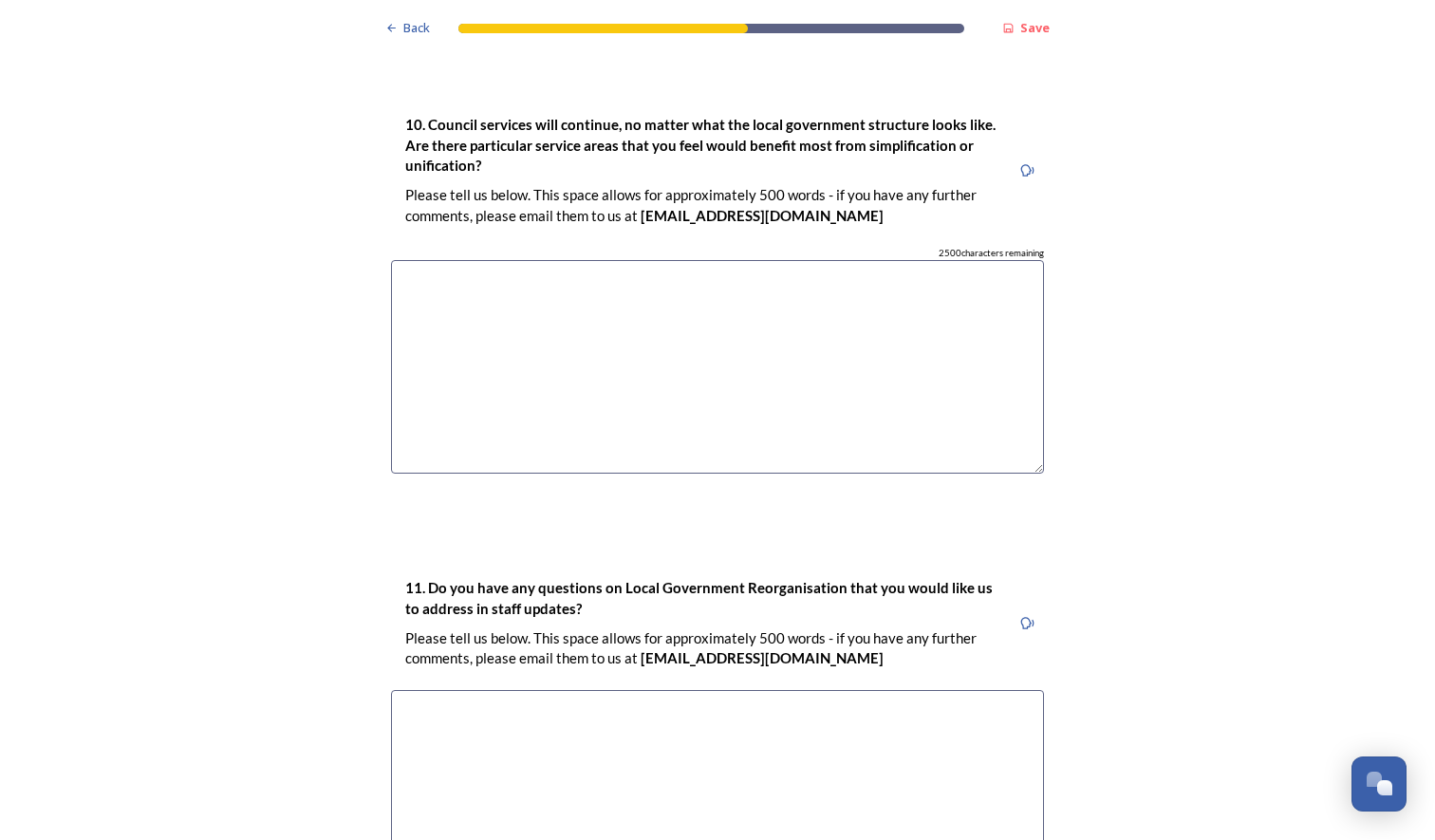 scroll, scrollTop: 5220, scrollLeft: 0, axis: vertical 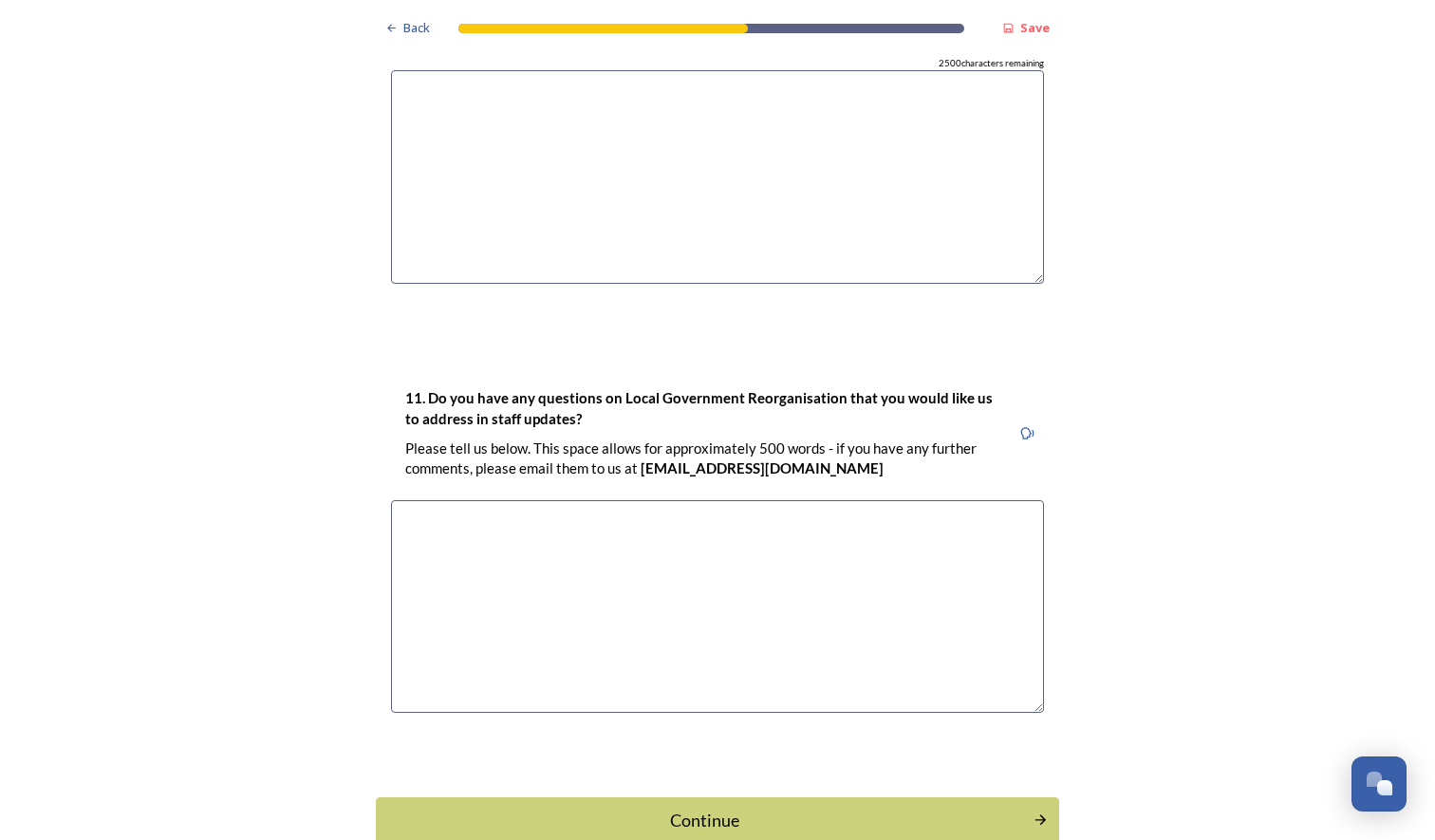 click at bounding box center (718, 607) 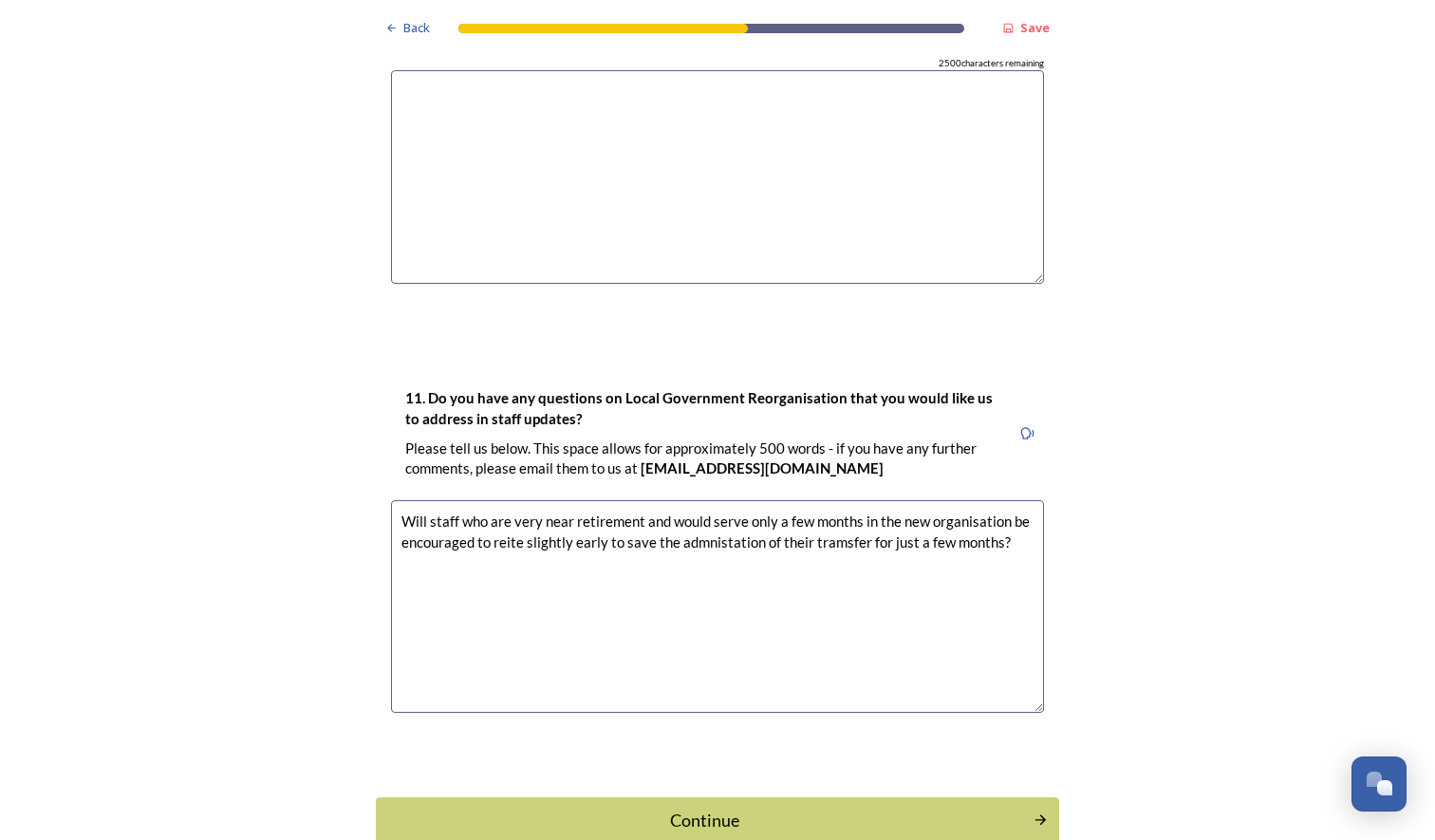 drag, startPoint x: 497, startPoint y: 483, endPoint x: 462, endPoint y: 527, distance: 56.22277 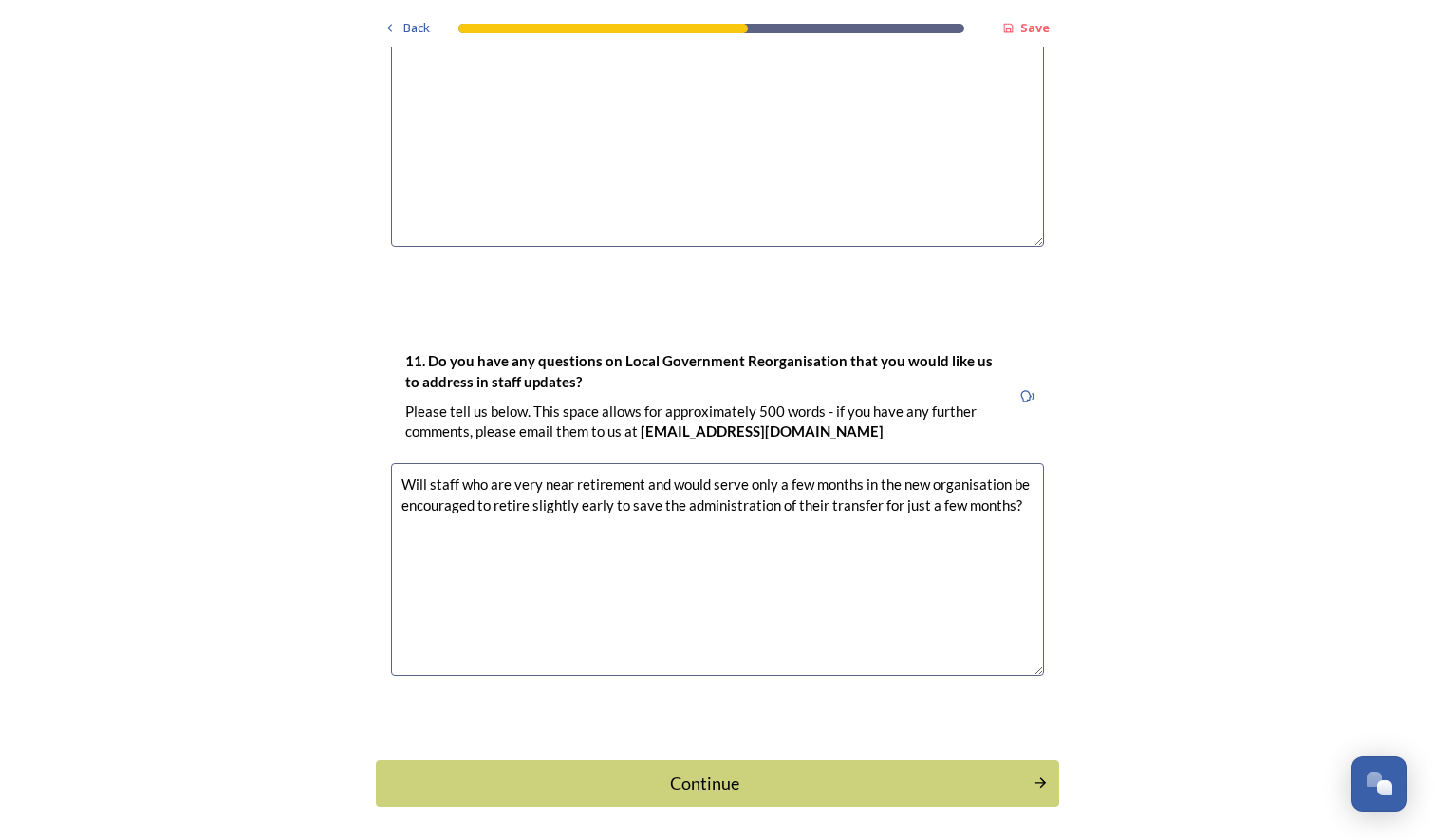 scroll, scrollTop: 5278, scrollLeft: 0, axis: vertical 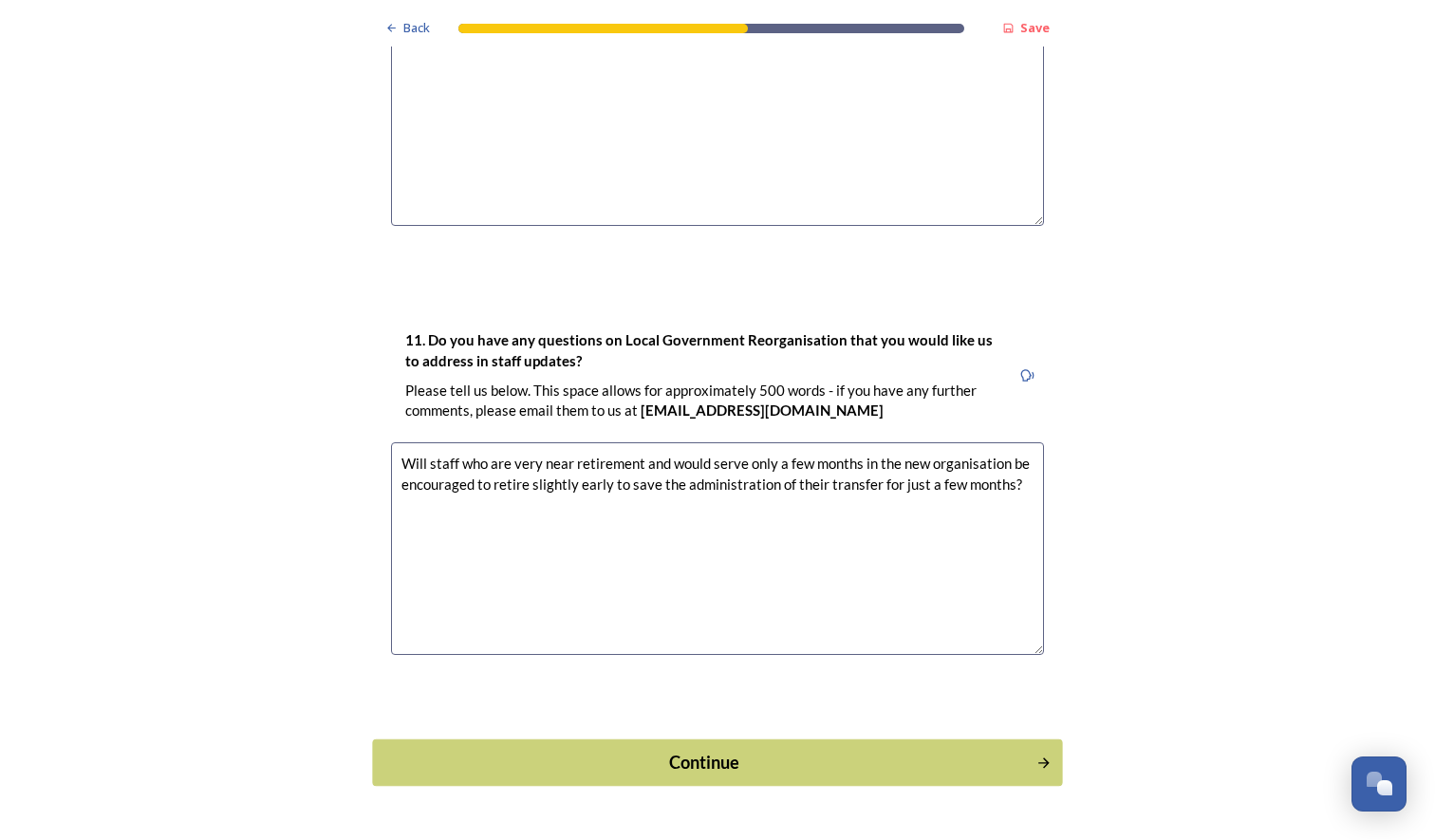 type on "Will staff who are very near retirement and would serve only a few months in the new organisation be encouraged to retire slightly early to save the administration of their transfer for just a few months?" 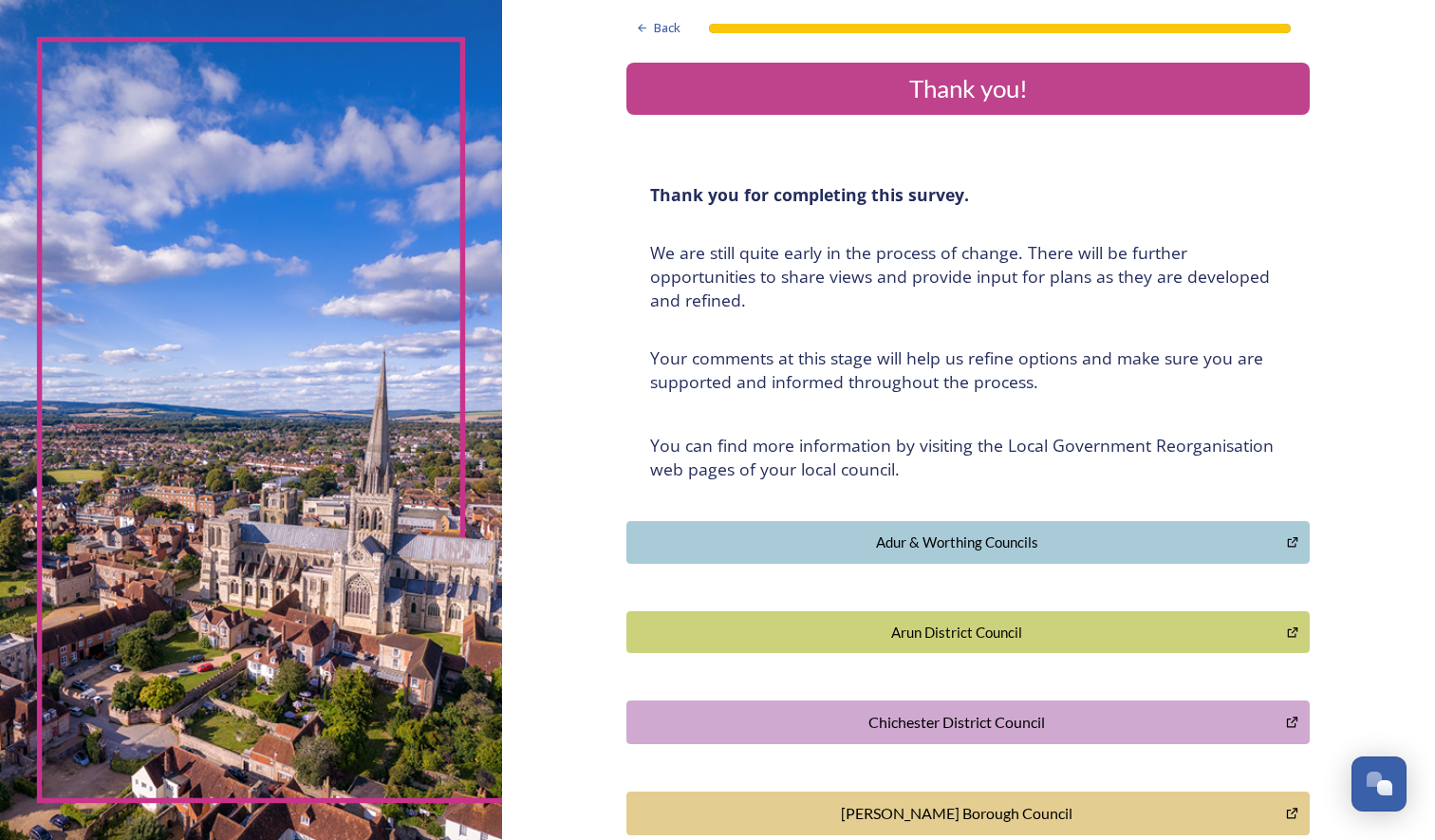 scroll, scrollTop: 0, scrollLeft: 0, axis: both 